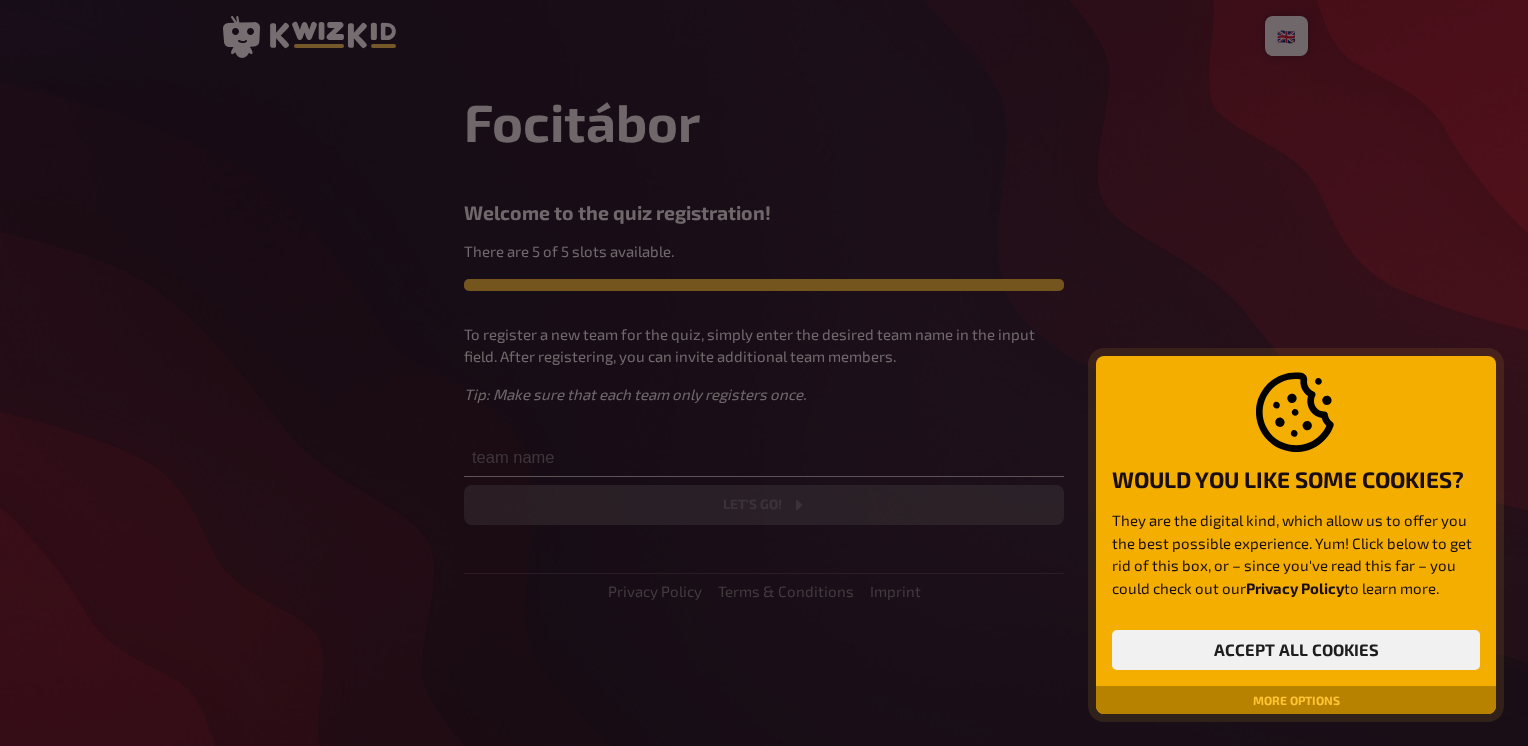 scroll, scrollTop: 0, scrollLeft: 0, axis: both 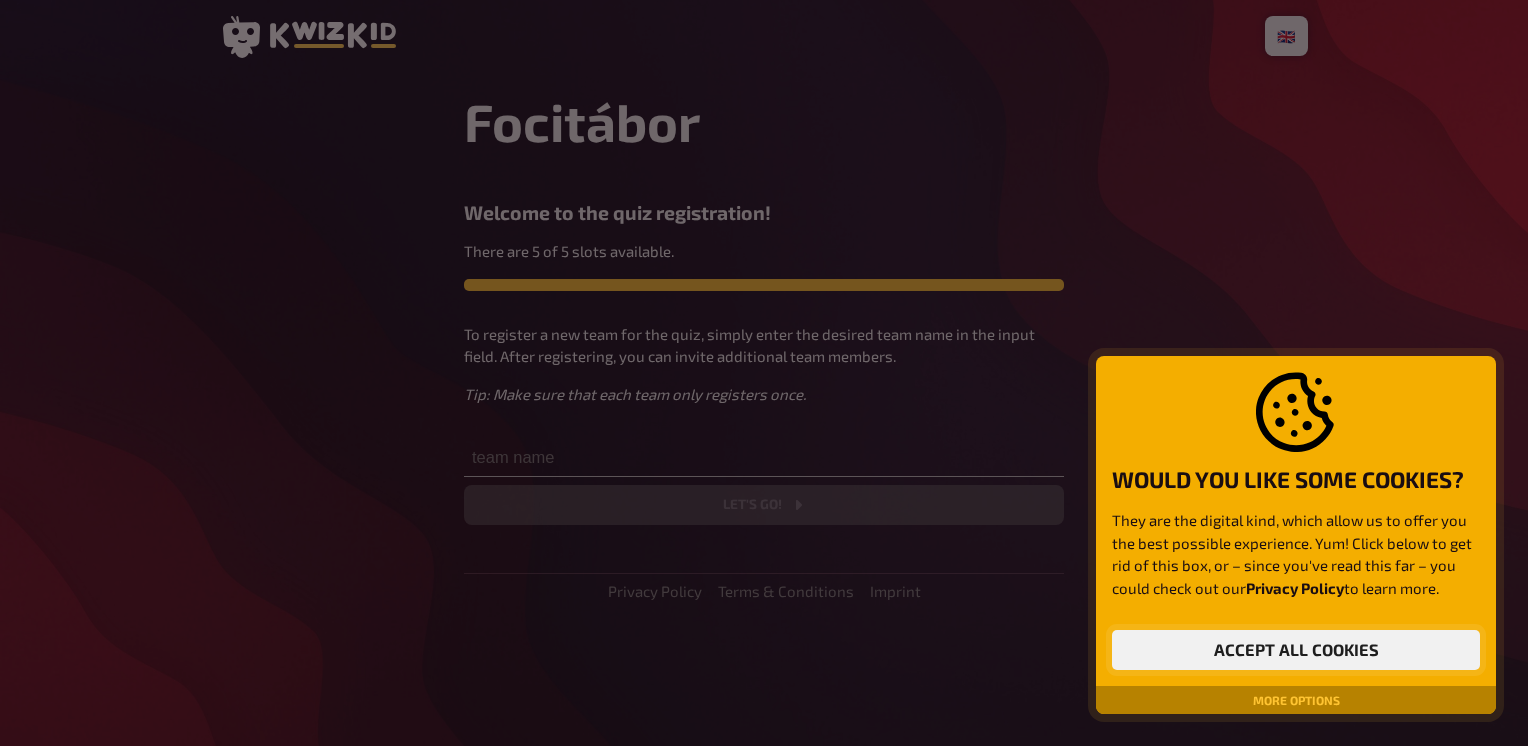 click on "Accept all cookies" at bounding box center (1296, 650) 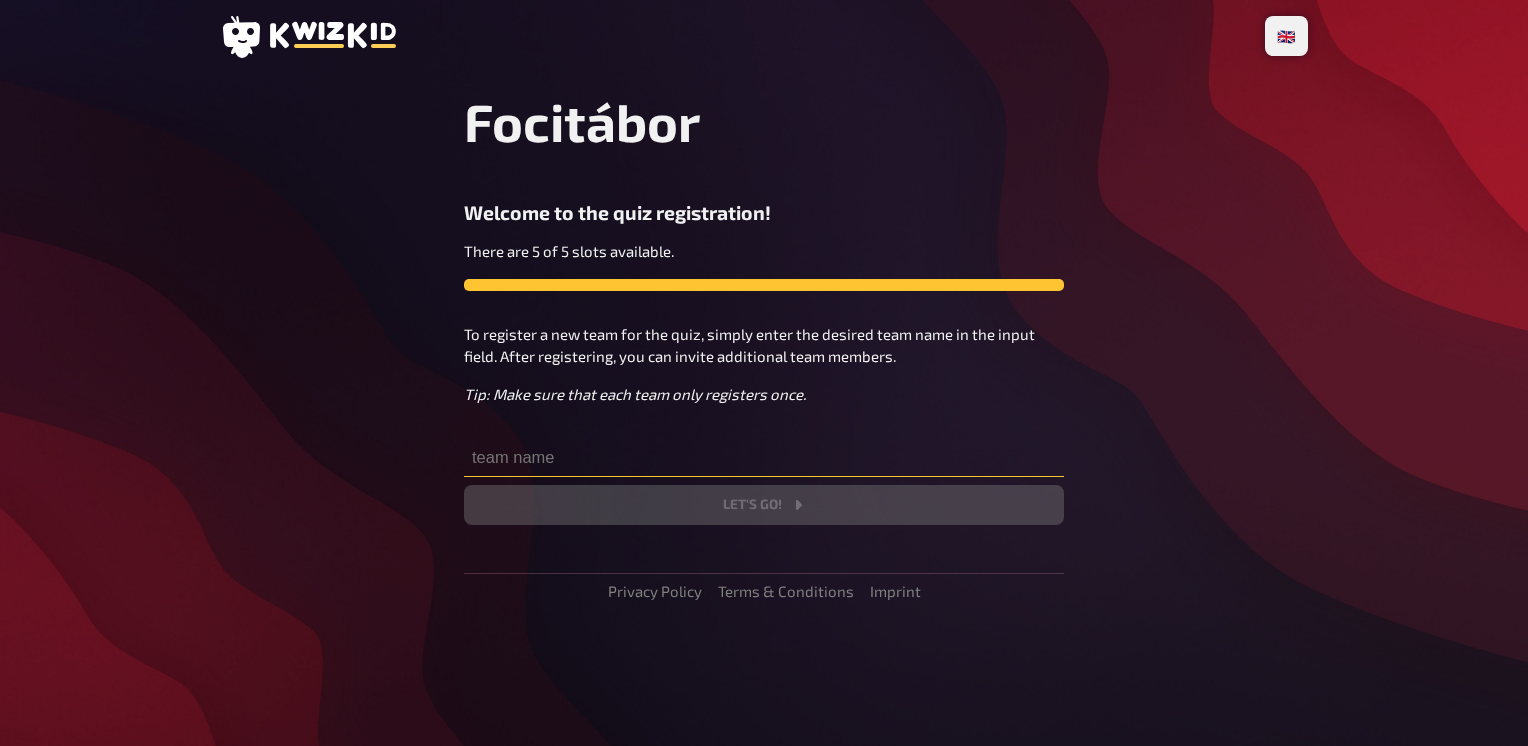click at bounding box center [764, 457] 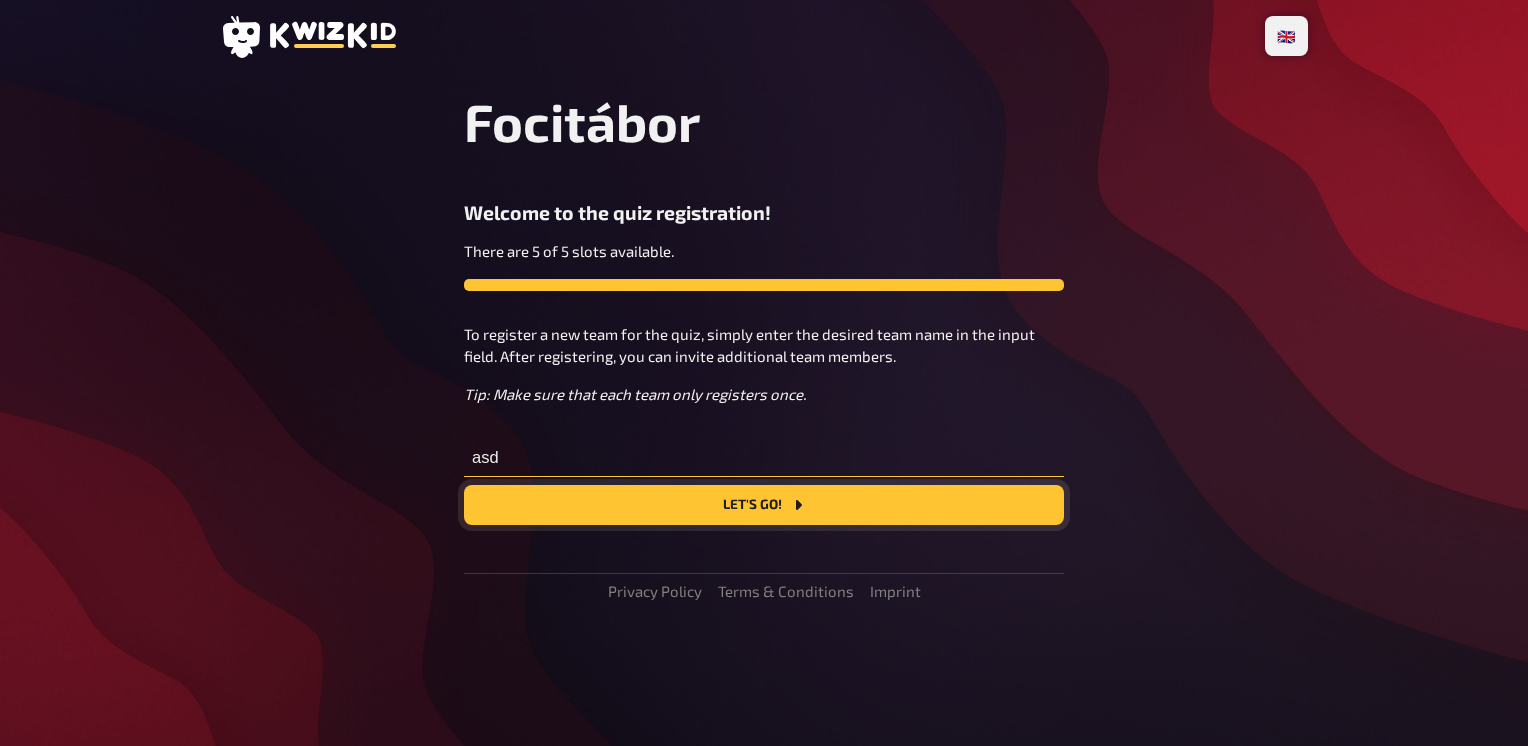 type on "asd" 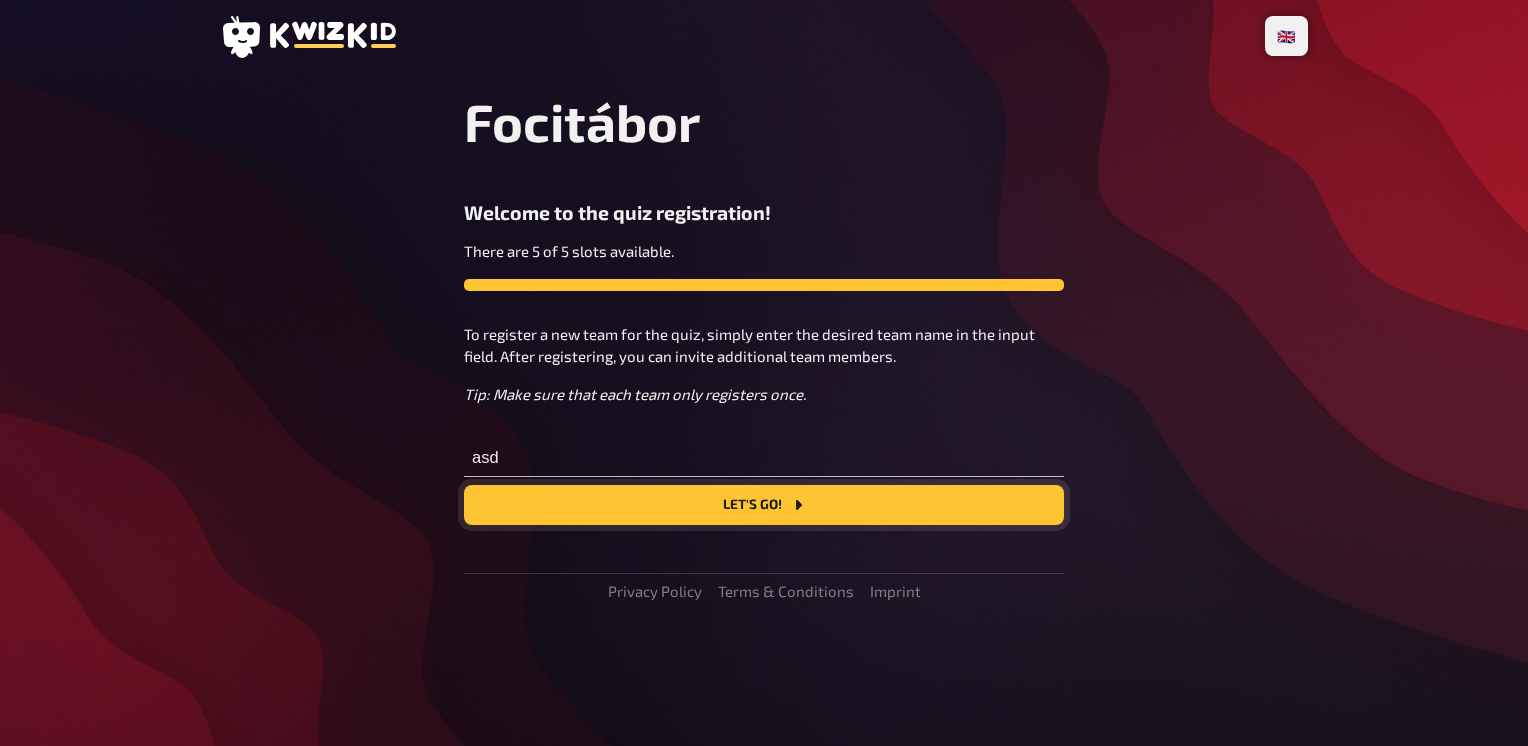 click on "Let's go!" at bounding box center [764, 505] 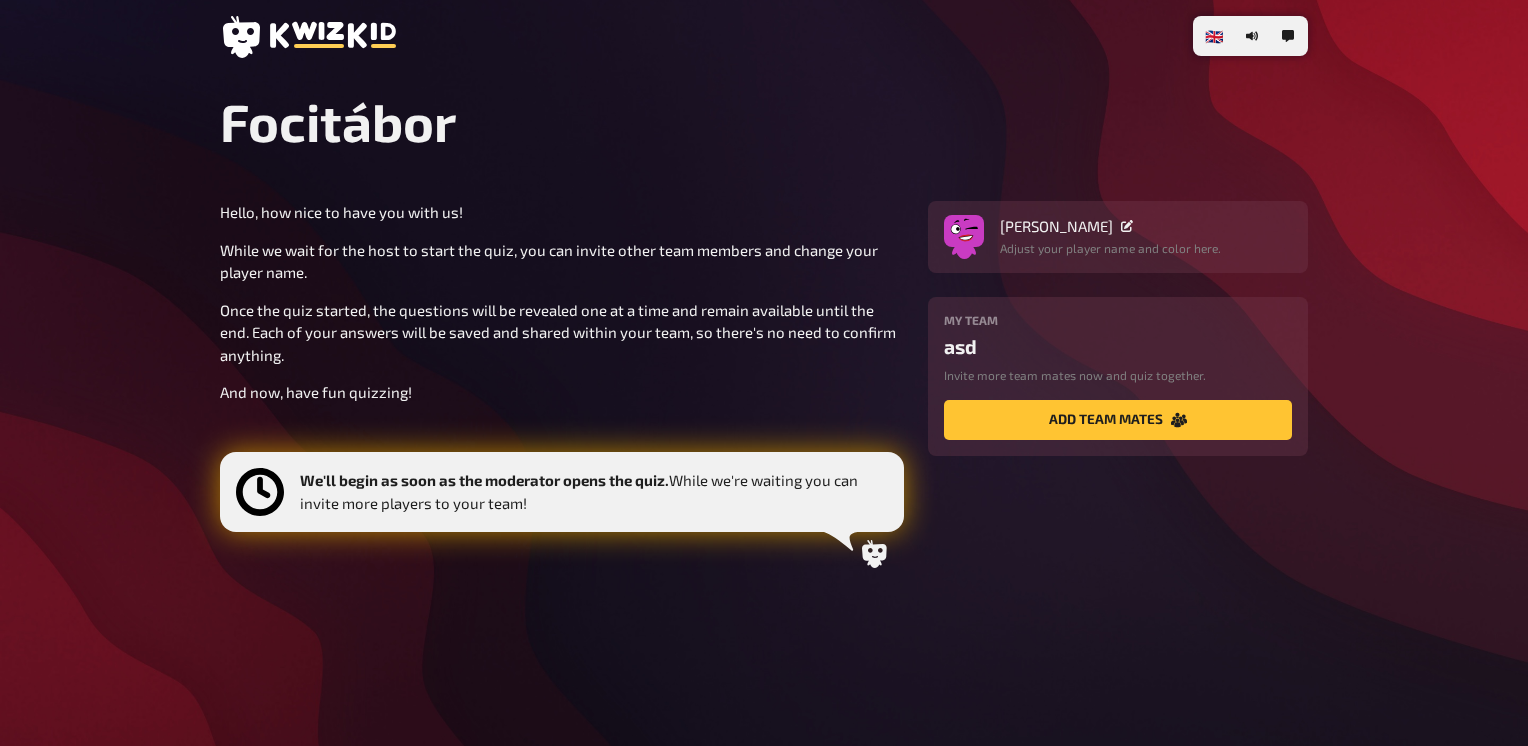 click 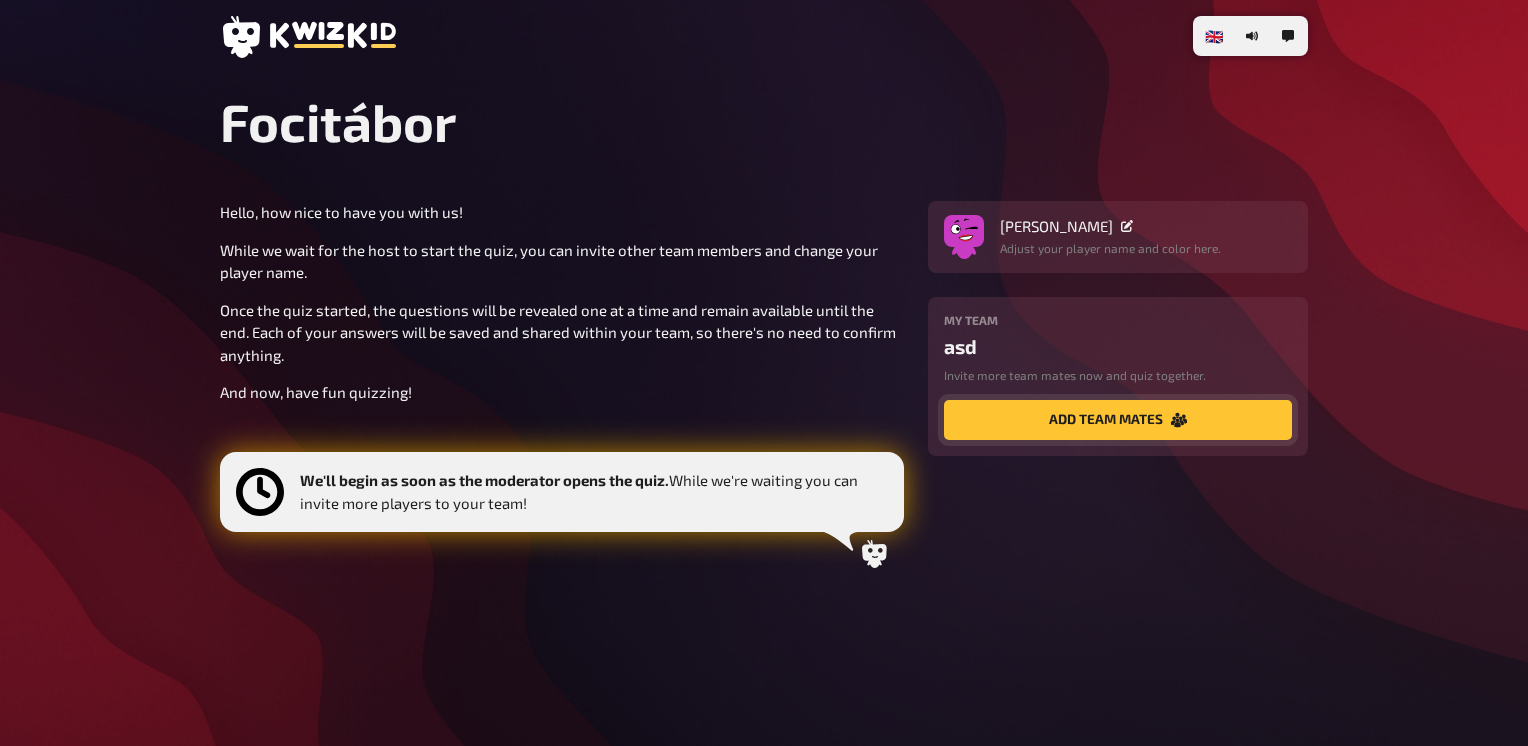 click on "add team mates" at bounding box center [1118, 420] 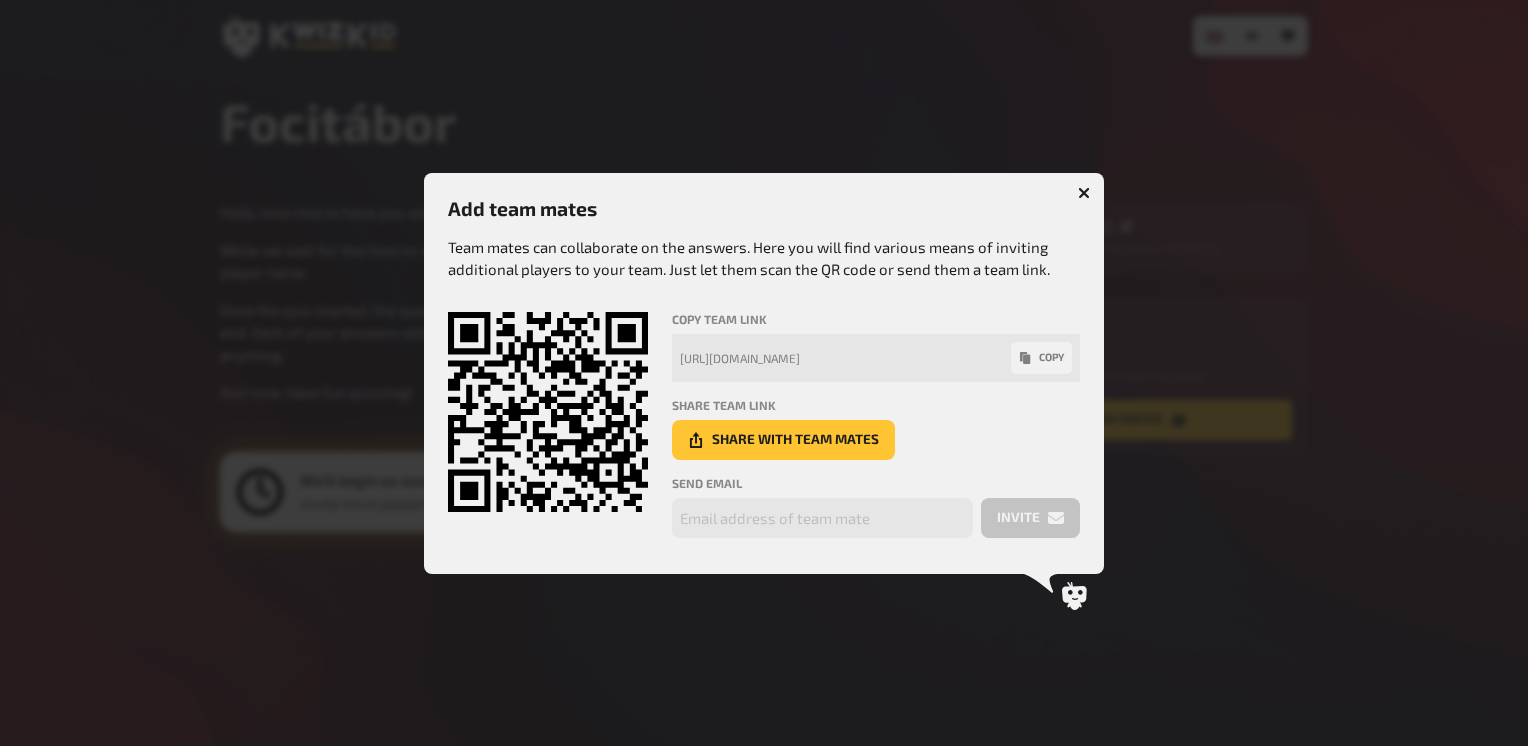 click at bounding box center [1084, 193] 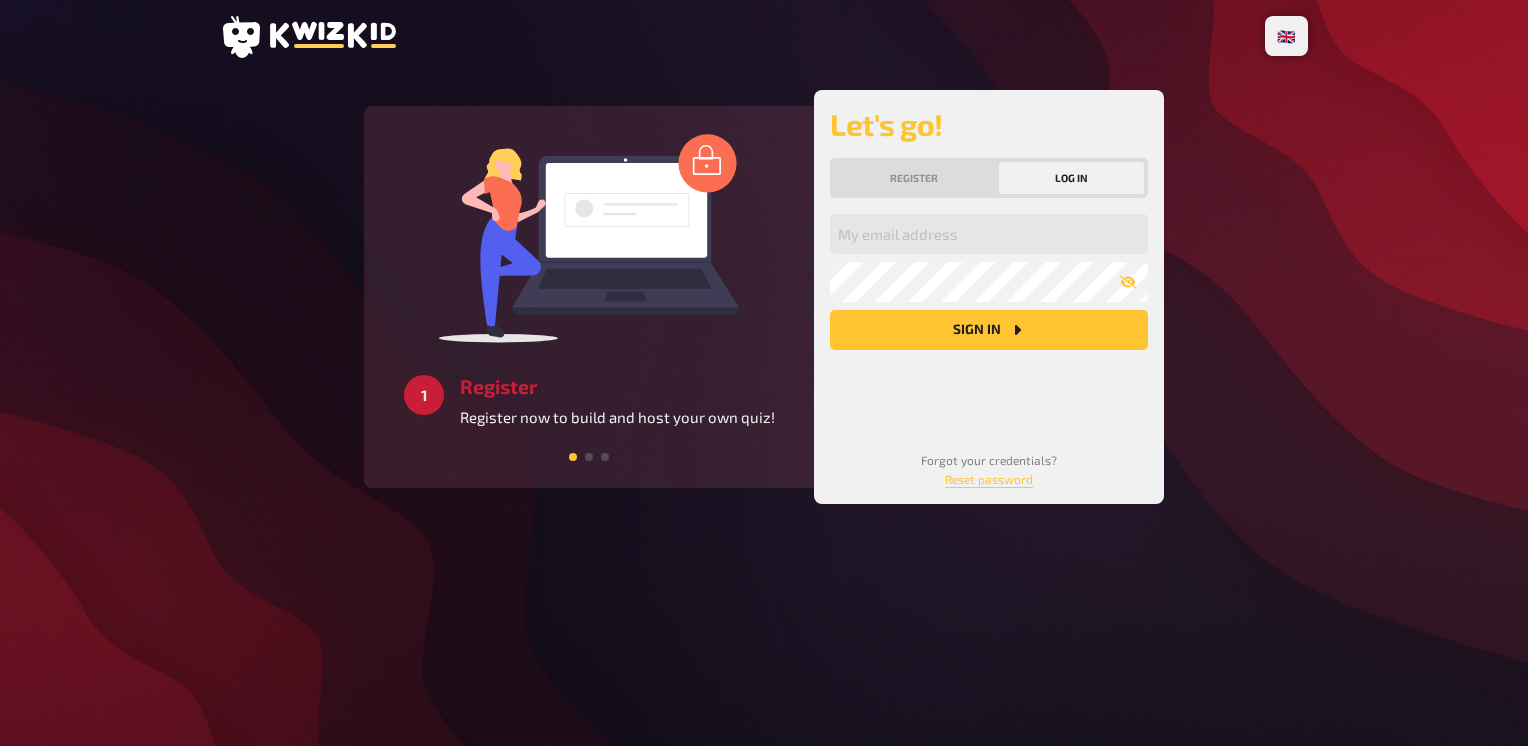 scroll, scrollTop: 0, scrollLeft: 0, axis: both 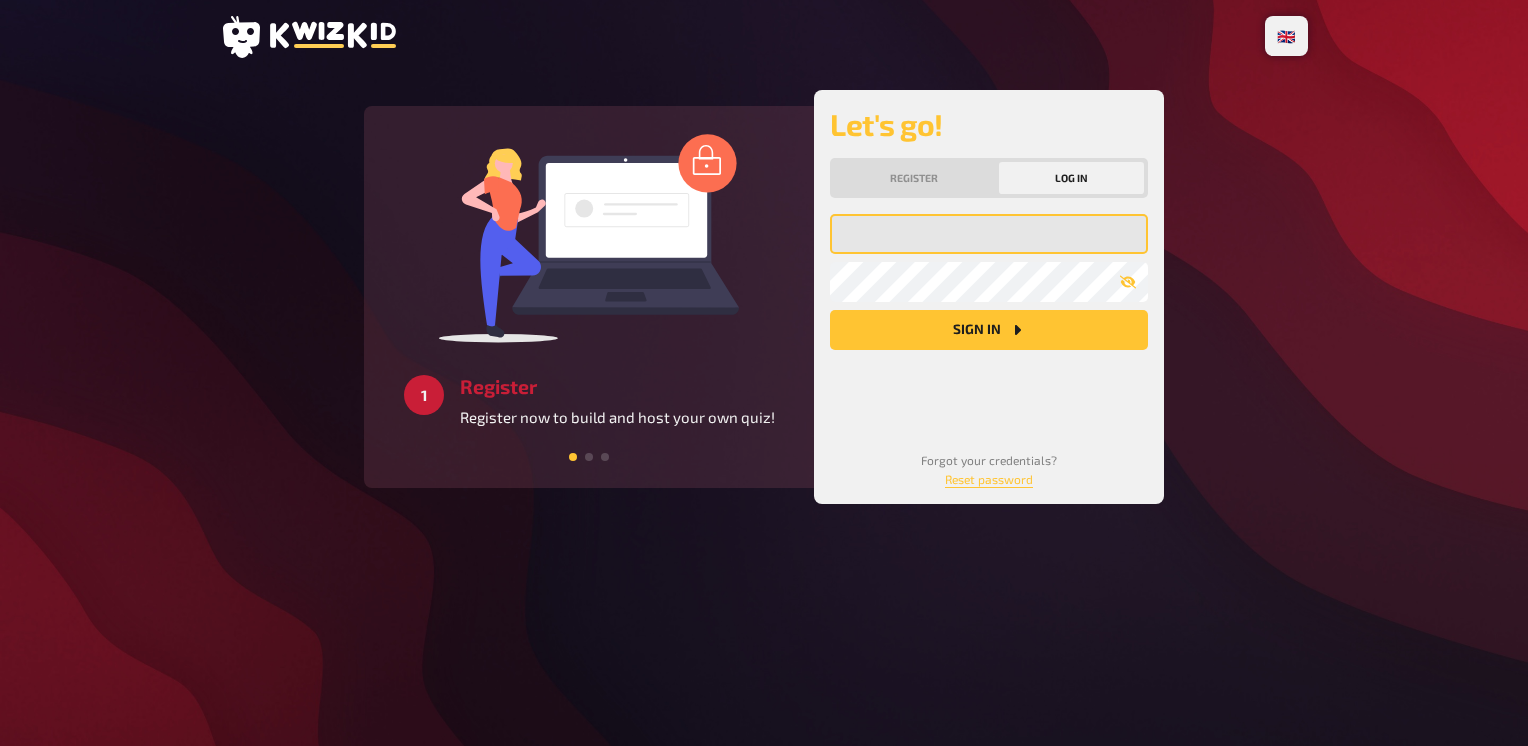 click at bounding box center [989, 234] 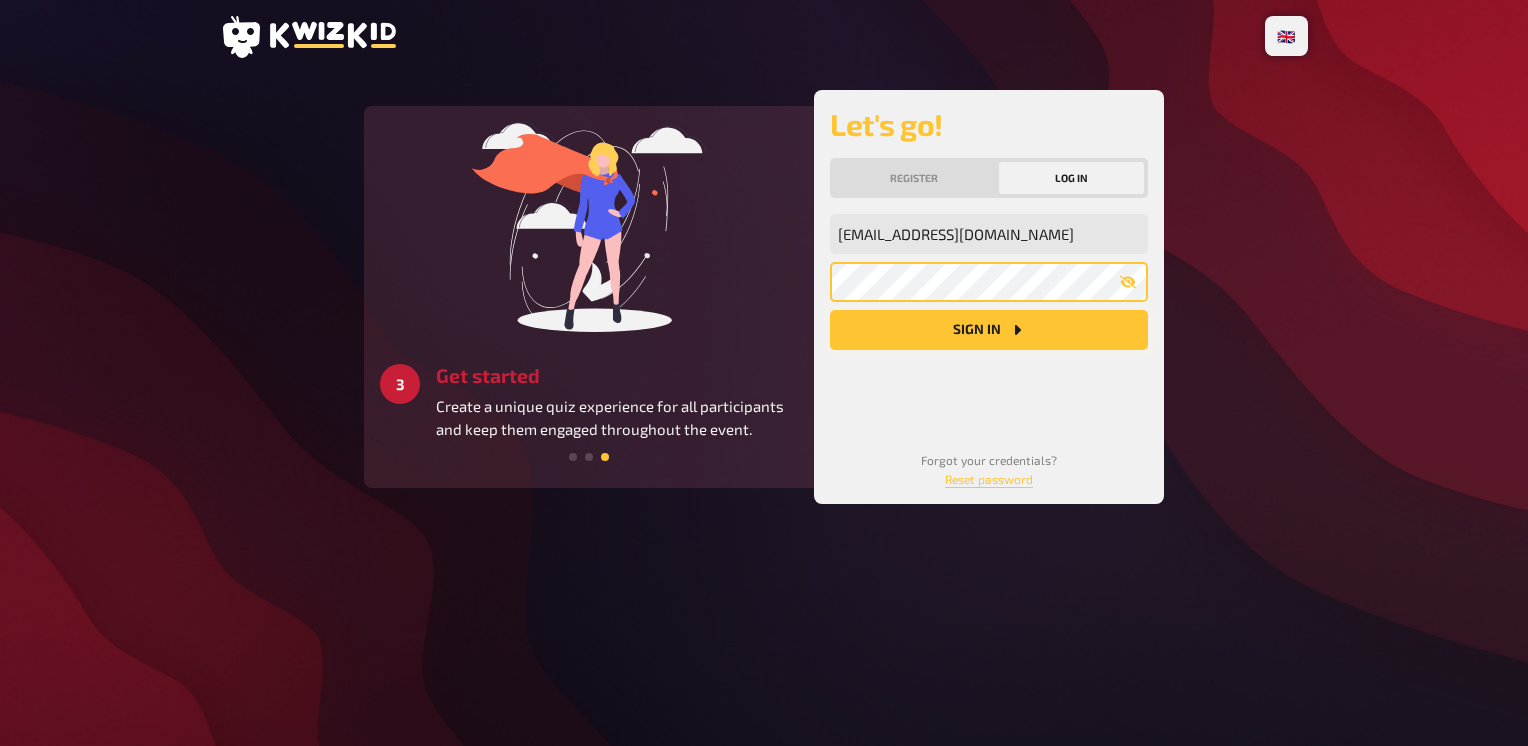 click on "Sign in" at bounding box center (989, 330) 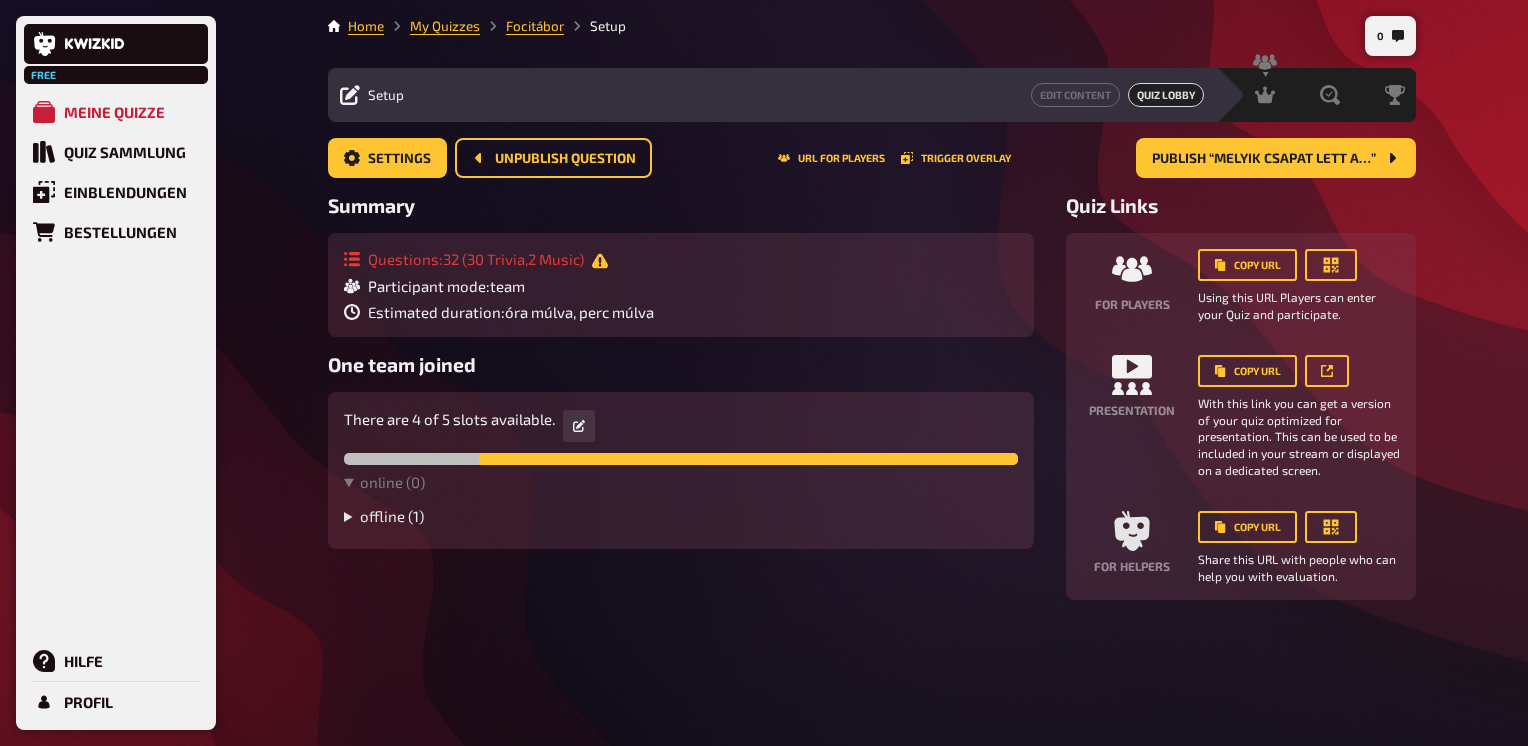 click on "offline ( 1 )" at bounding box center [681, 516] 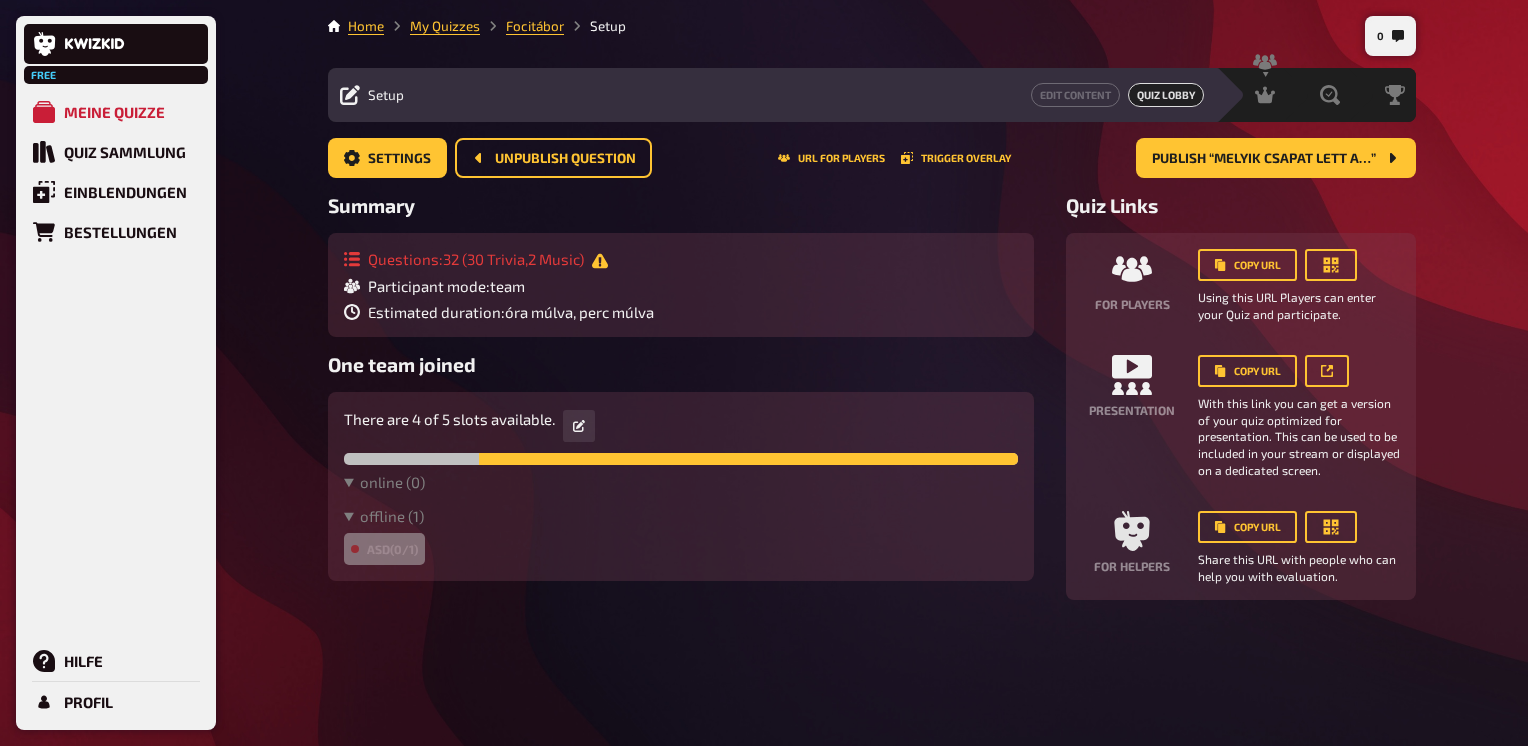 click on "asd  (0/1)" at bounding box center [384, 549] 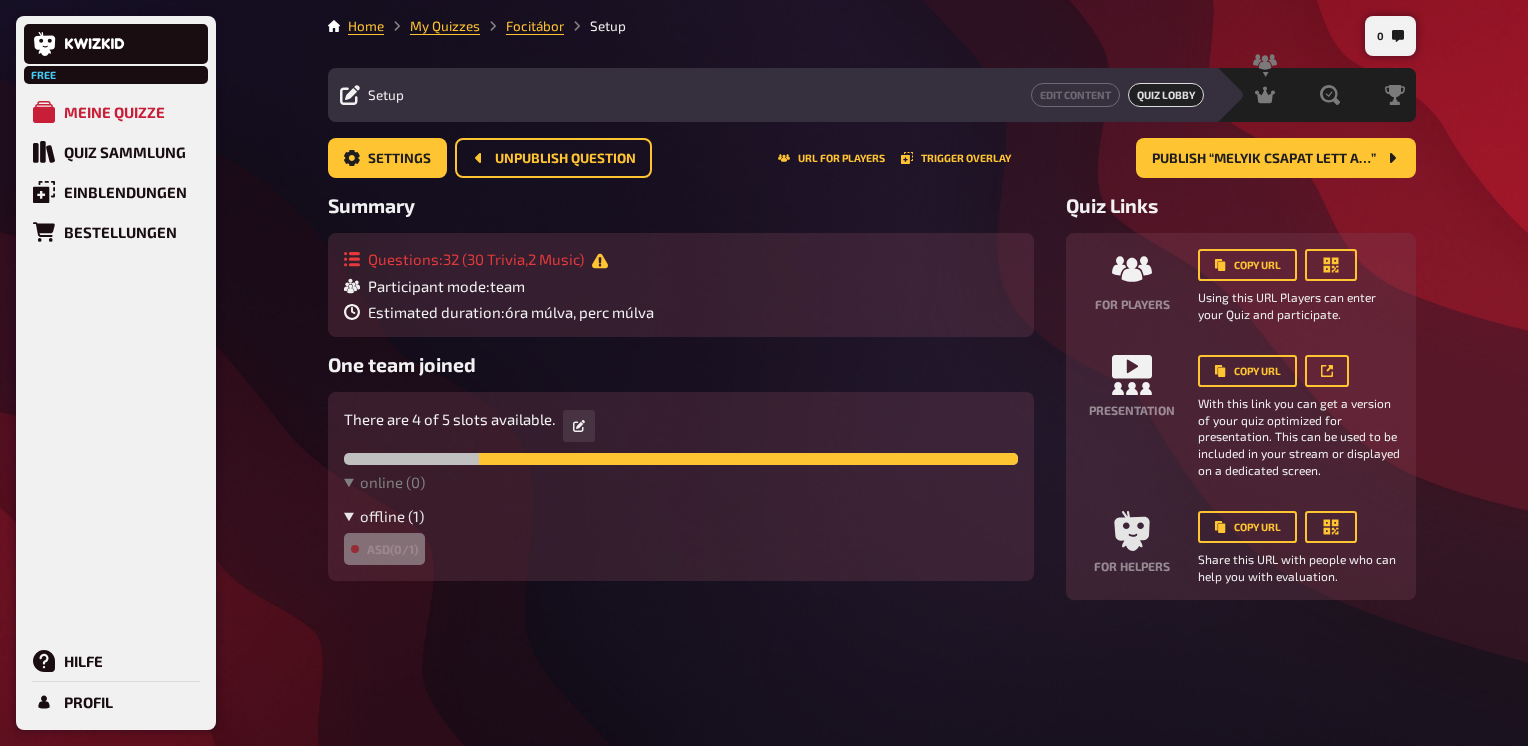 click on "offline ( 1 )" at bounding box center (681, 516) 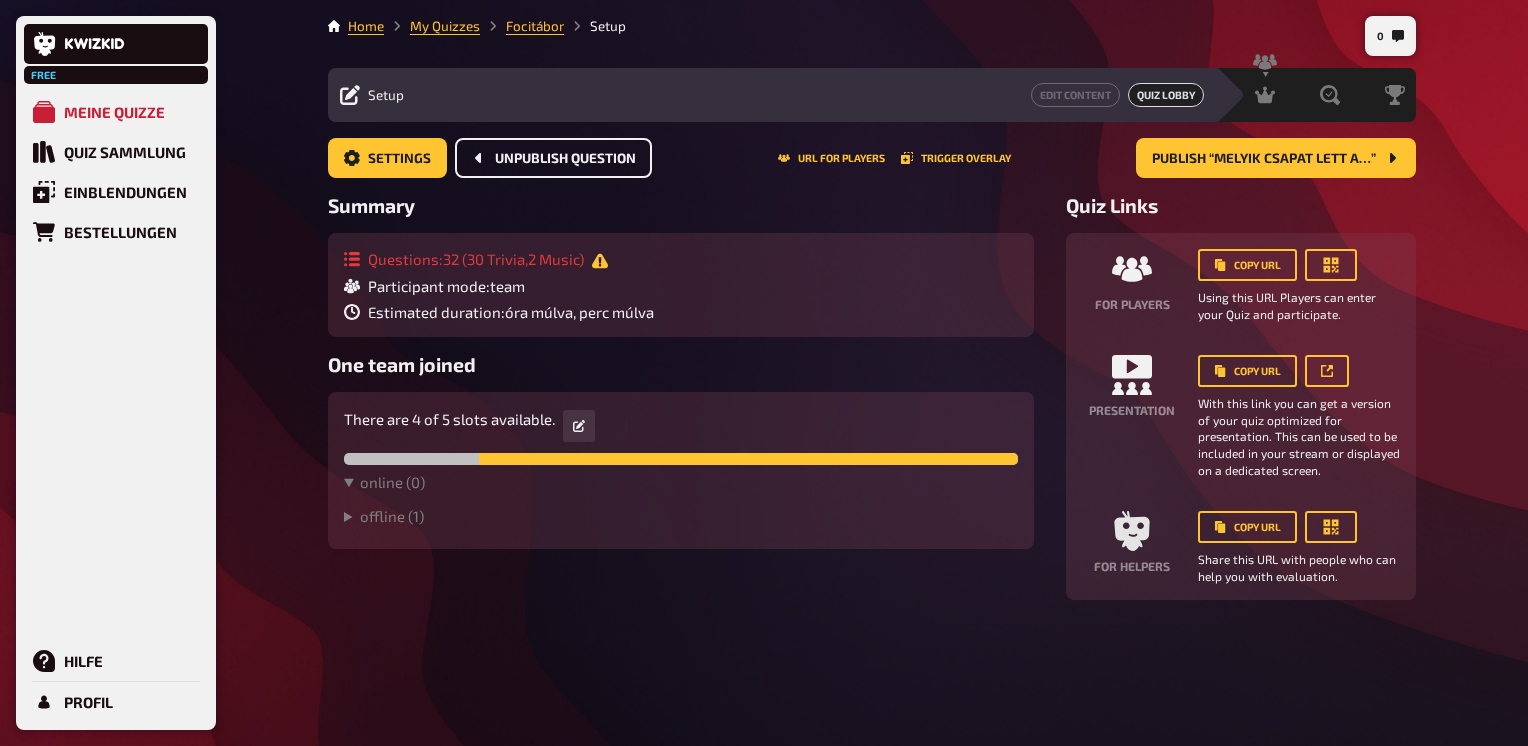 click on "Unpublish question" at bounding box center (553, 158) 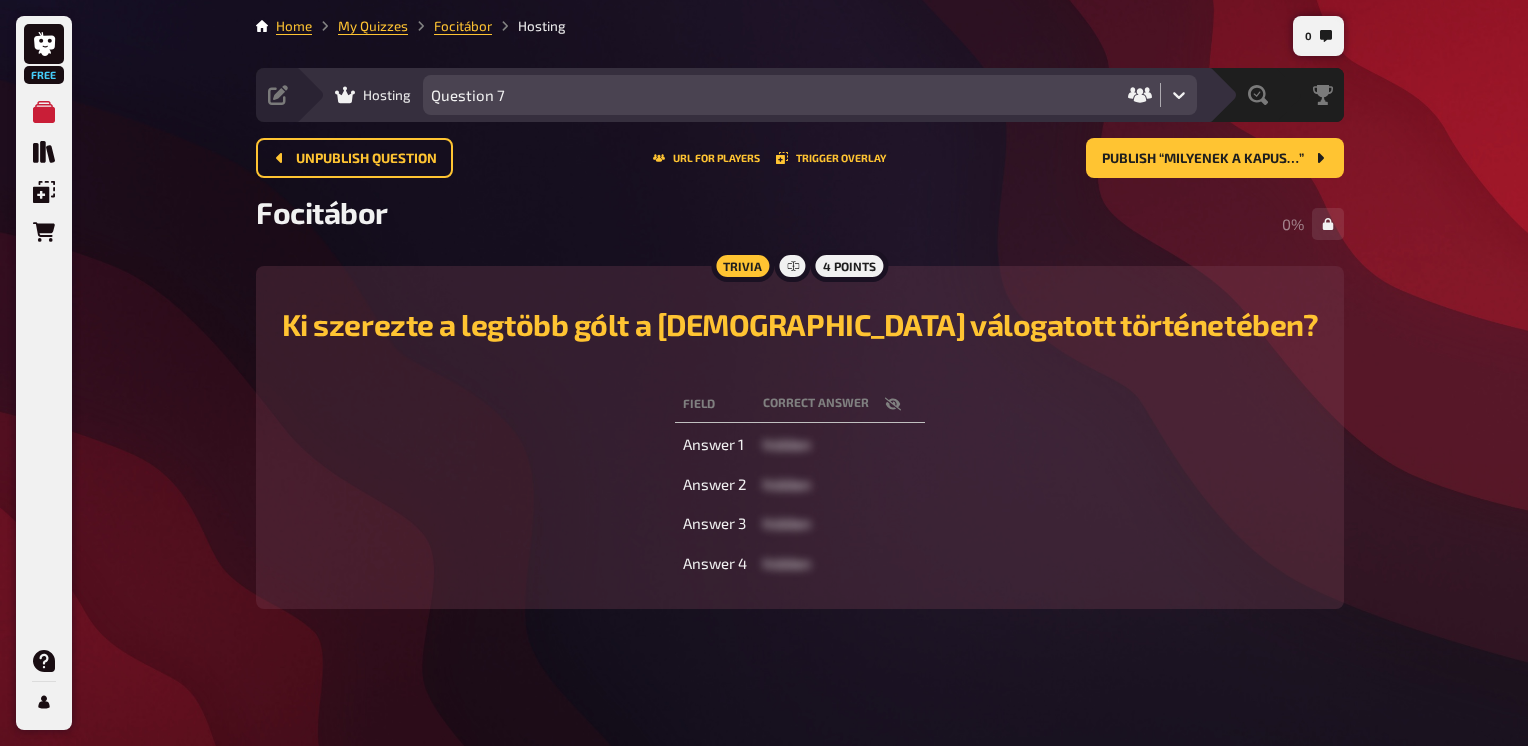 click at bounding box center [893, 404] 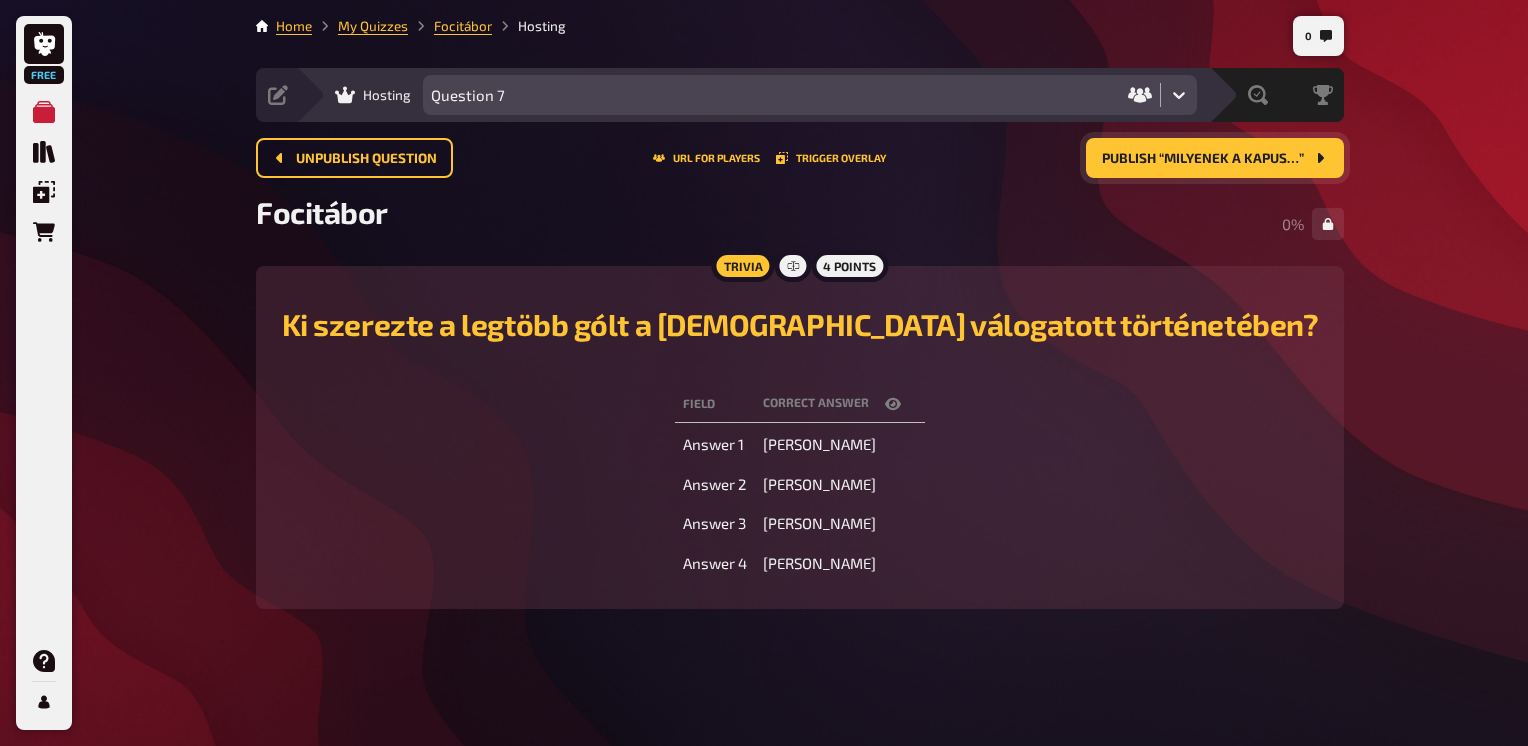 click on "Publish “Milyenek a kapus…”" at bounding box center [1203, 159] 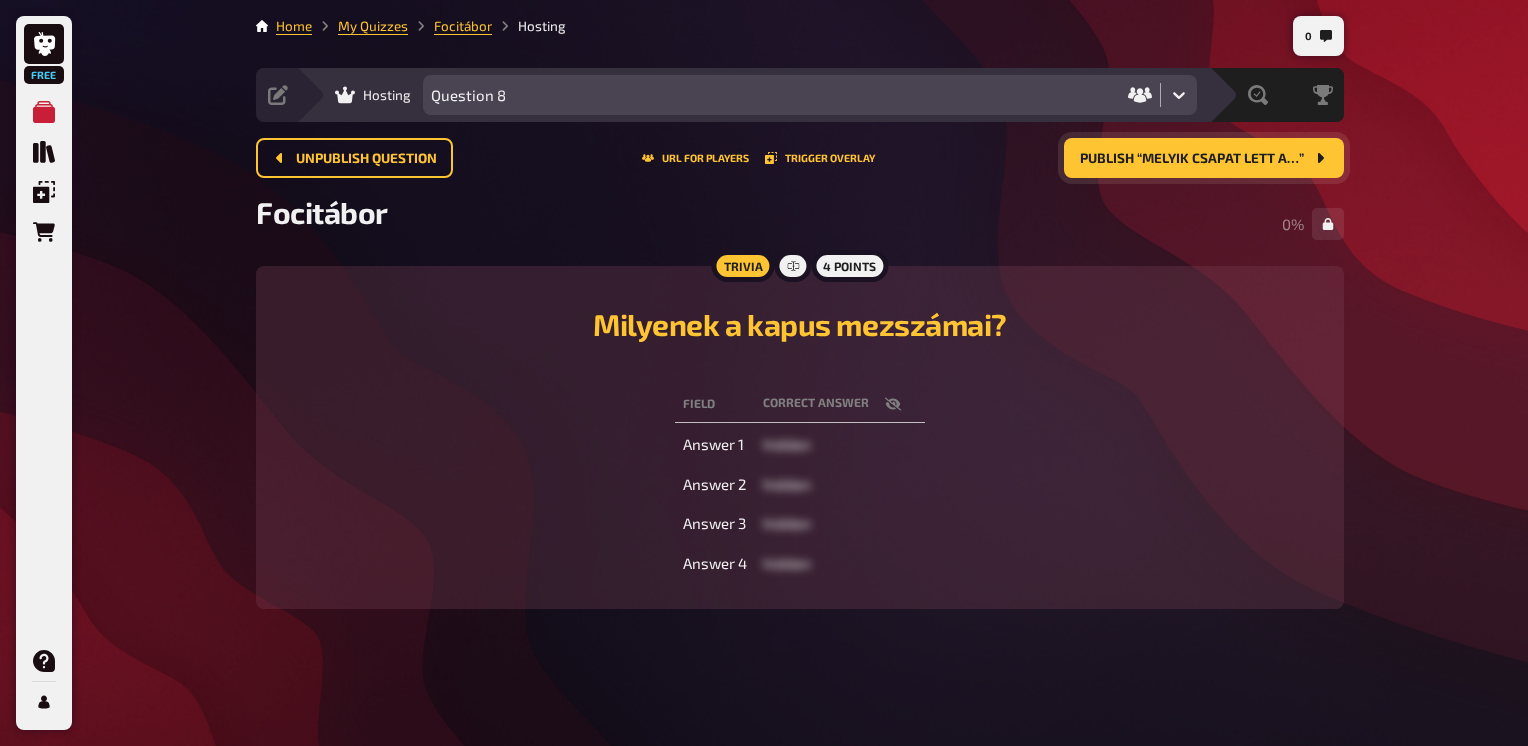 click on "Publish “Melyik csapat lett a…”" at bounding box center (1192, 159) 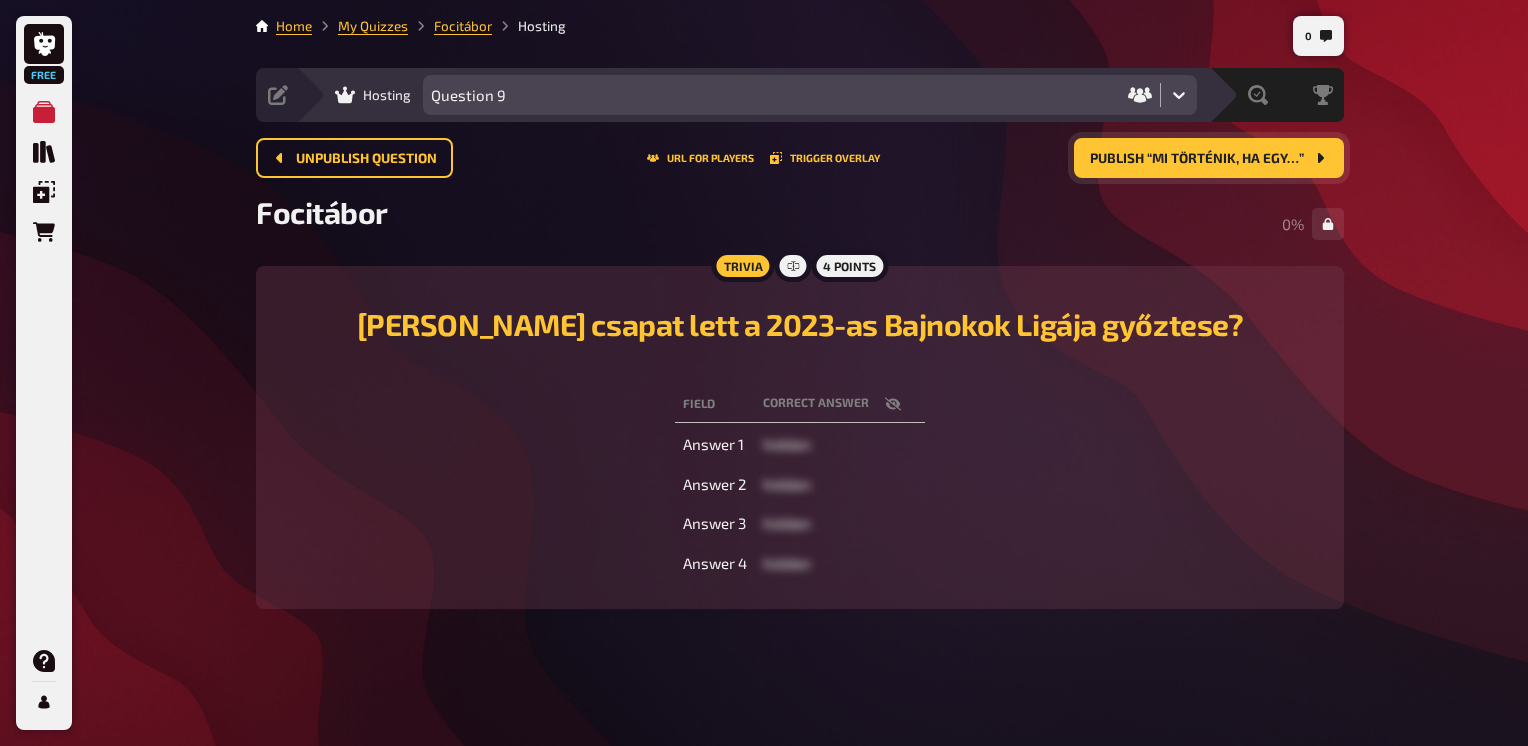click on "Publish “Mi történik, ha egy…”" at bounding box center [1197, 159] 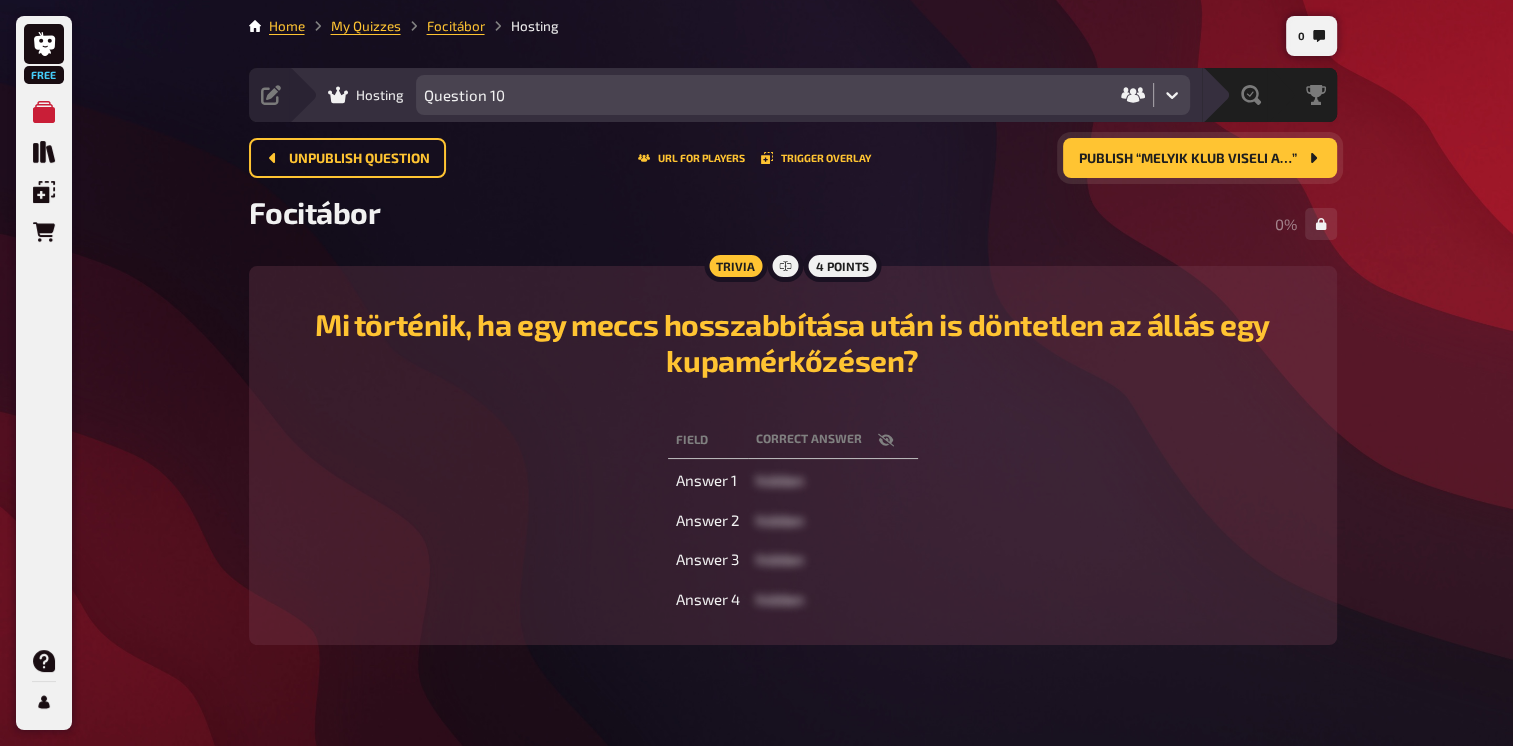 click on "Publish “Melyik klub viseli a…”" at bounding box center (1188, 159) 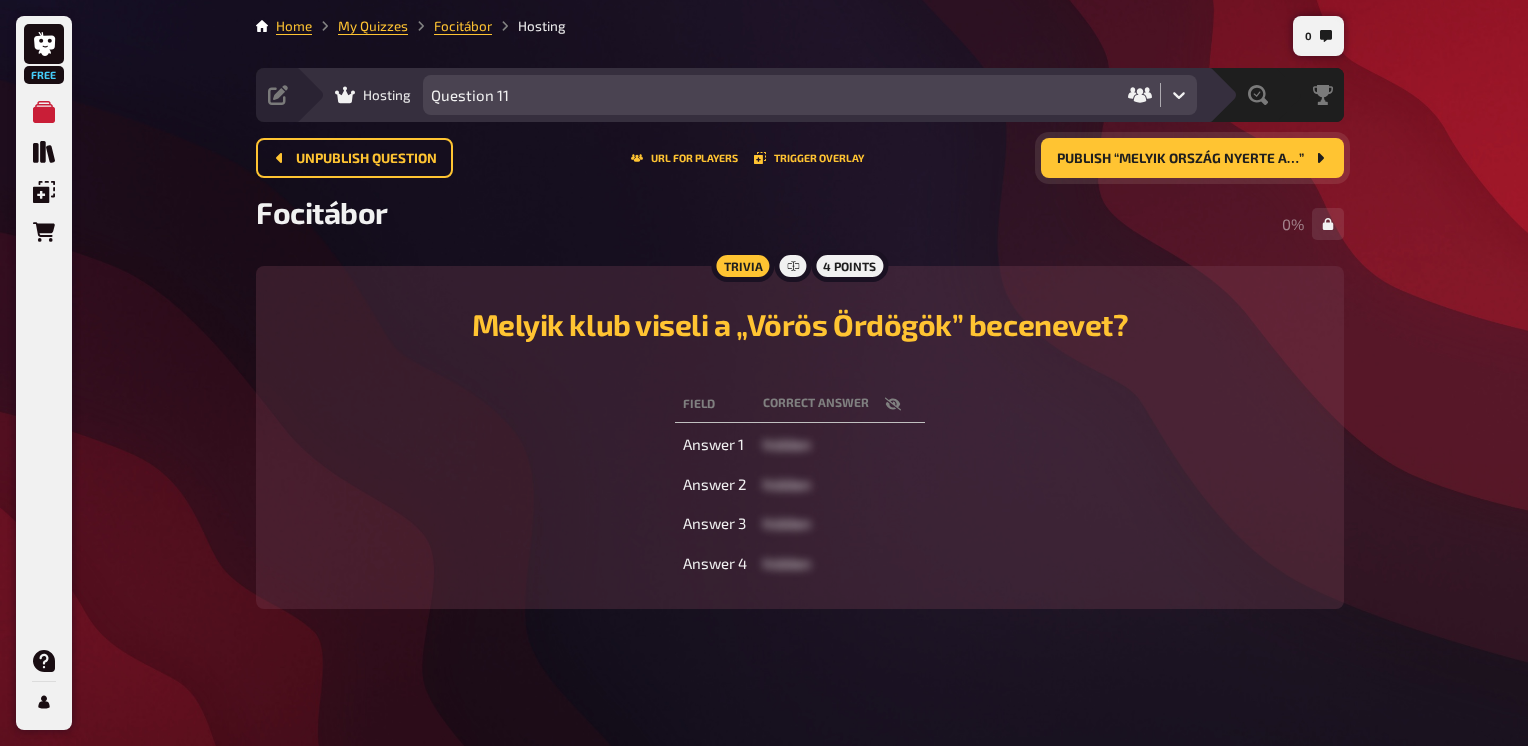 click on "Publish “Melyik ország nyerte a…”" at bounding box center (1180, 159) 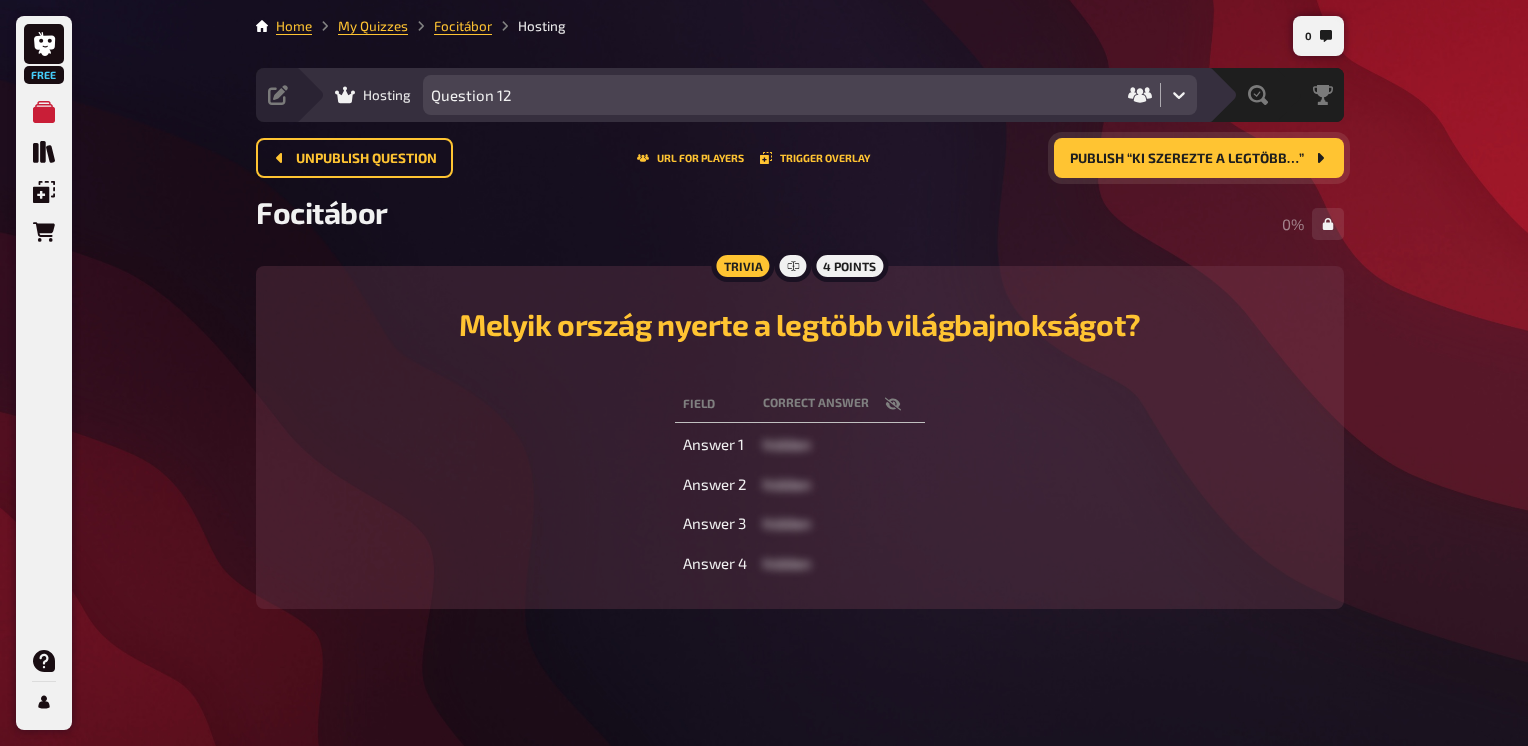 click on "Publish “Ki szerezte a legtöbb…”" at bounding box center (1187, 159) 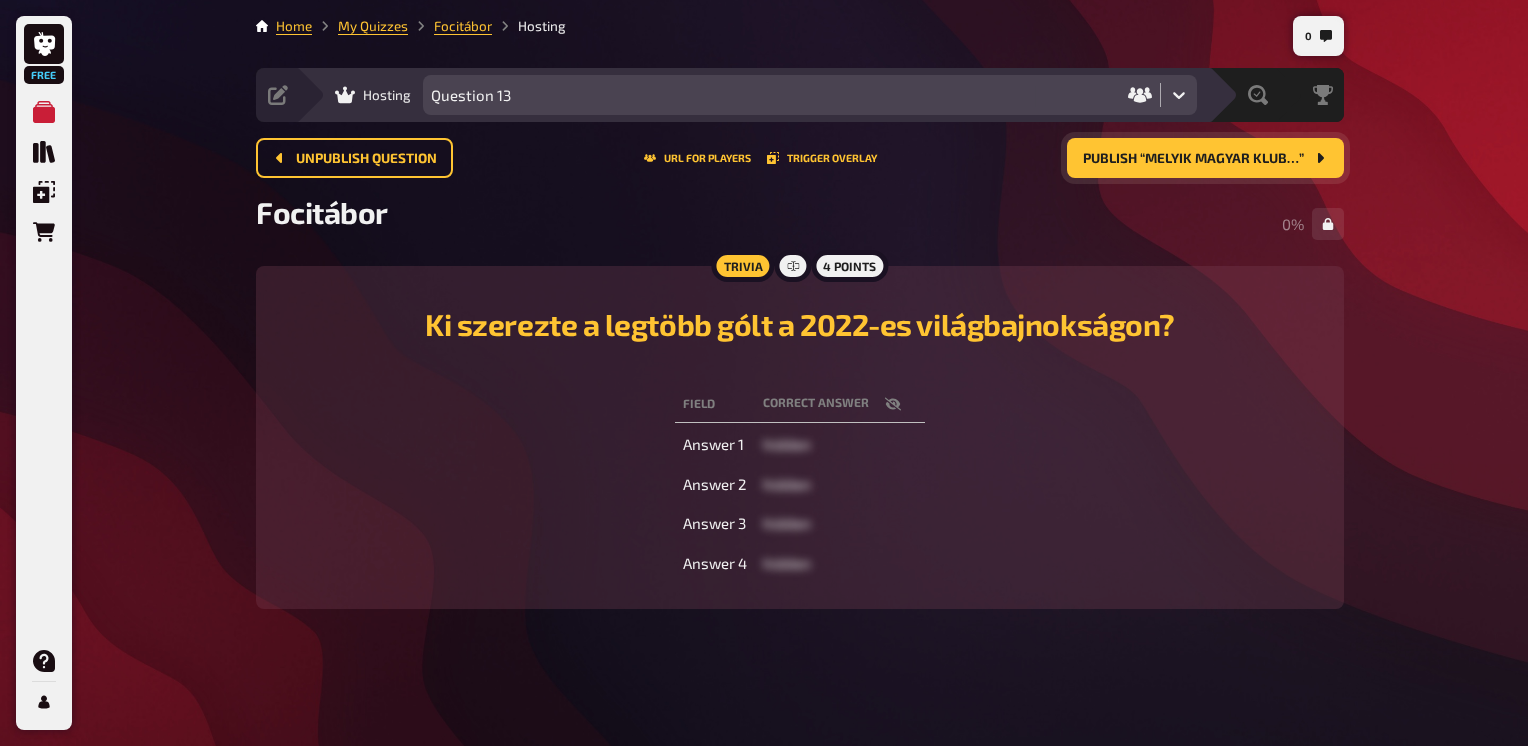click on "Publish “Melyik magyar klub…”" at bounding box center (1193, 159) 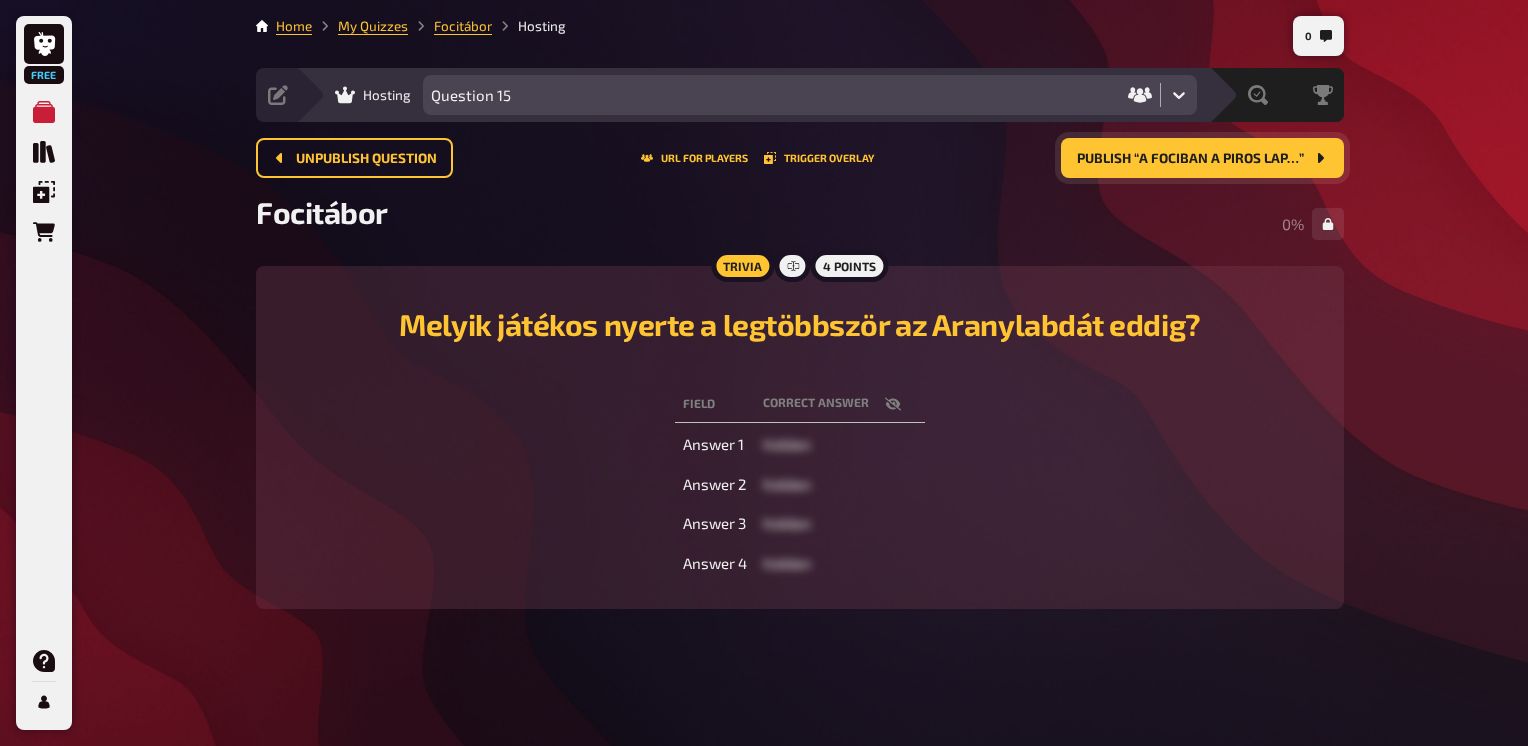 click on "Publish “A fociban a piros lap…”" at bounding box center (1190, 159) 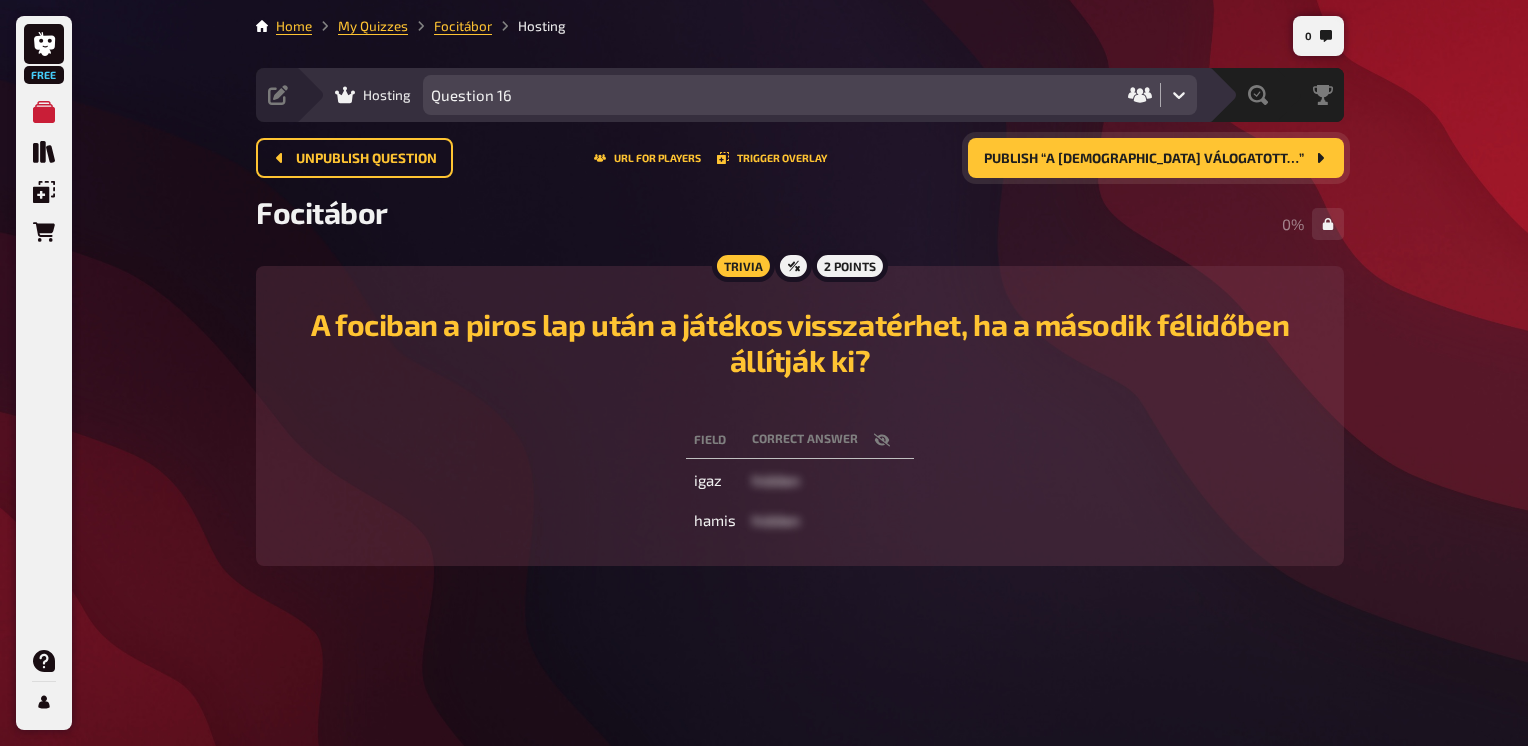 click on "Publish “A [DEMOGRAPHIC_DATA] válogatott…”" at bounding box center (1144, 159) 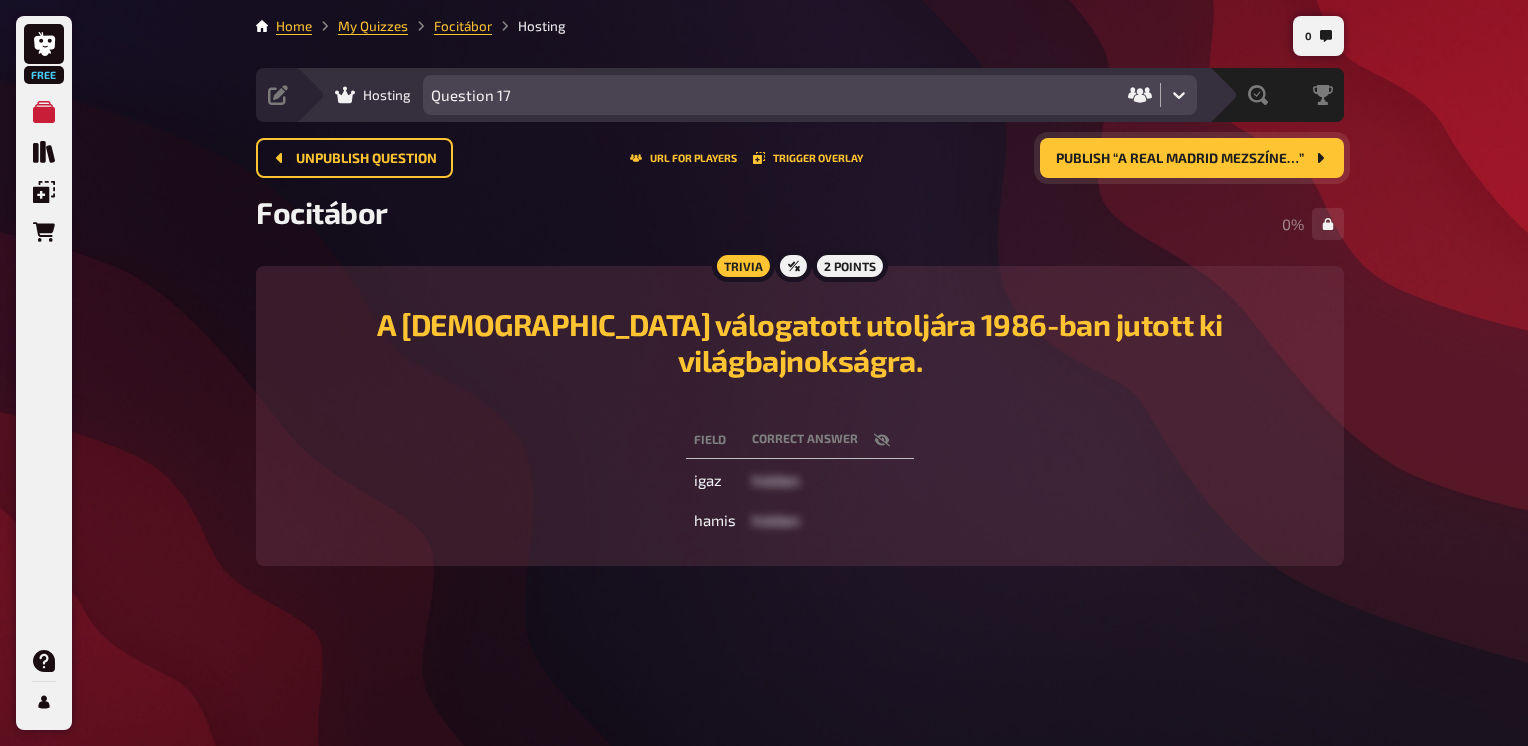 click on "Publish “A Real Madrid mezszíne…”" at bounding box center [1180, 159] 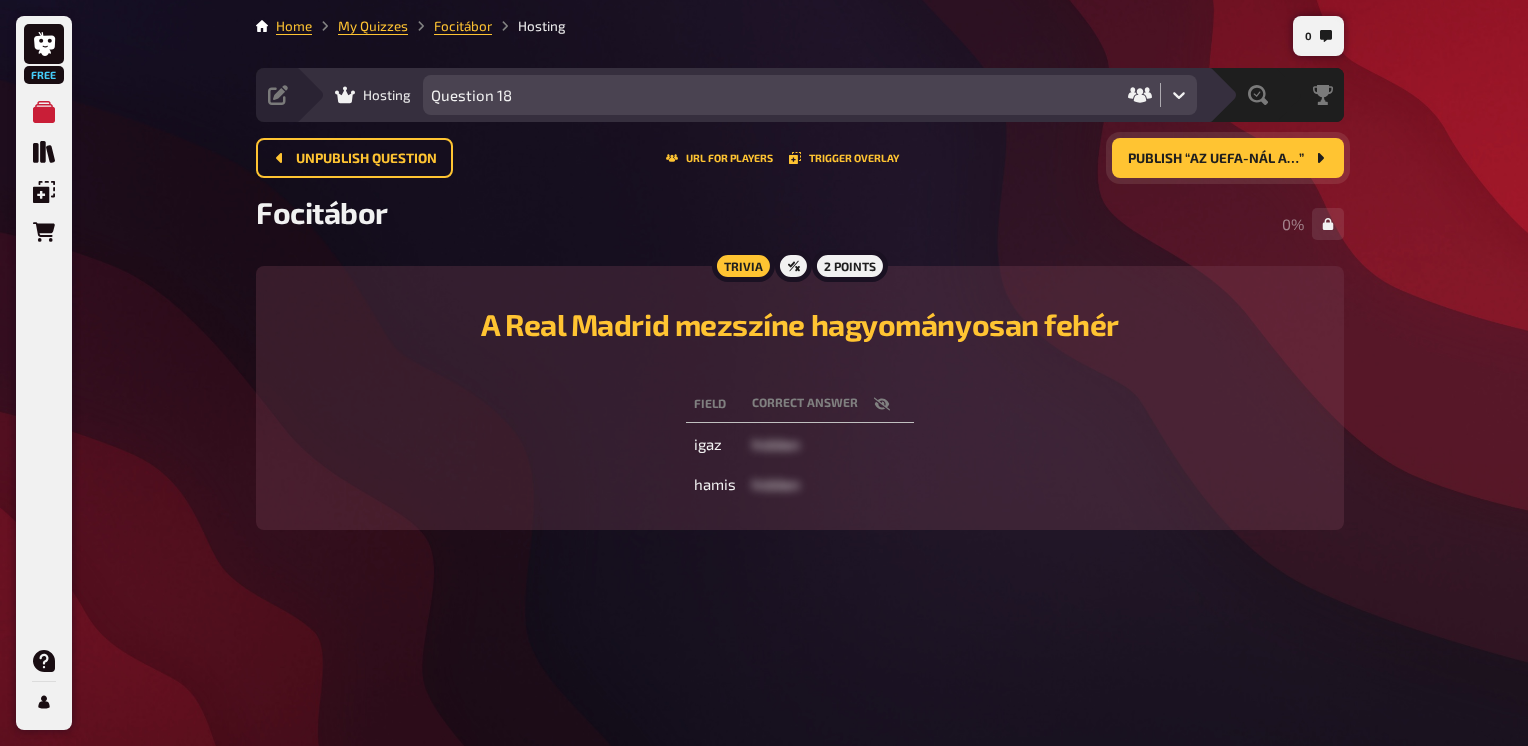 click on "Publish “Az UEFA-nál a…”" at bounding box center [1216, 159] 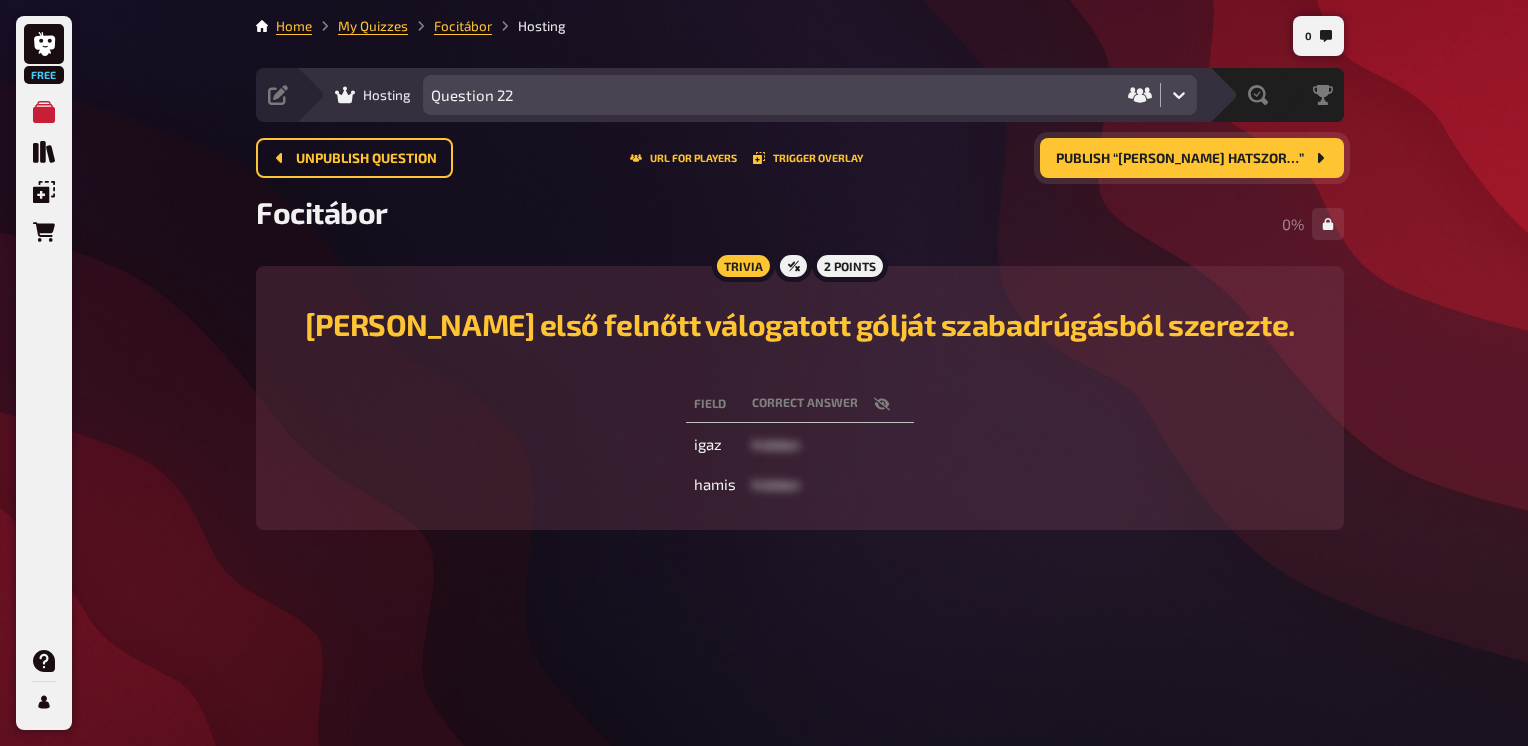 click on "Publish “[PERSON_NAME] hatszor…”" at bounding box center (1180, 159) 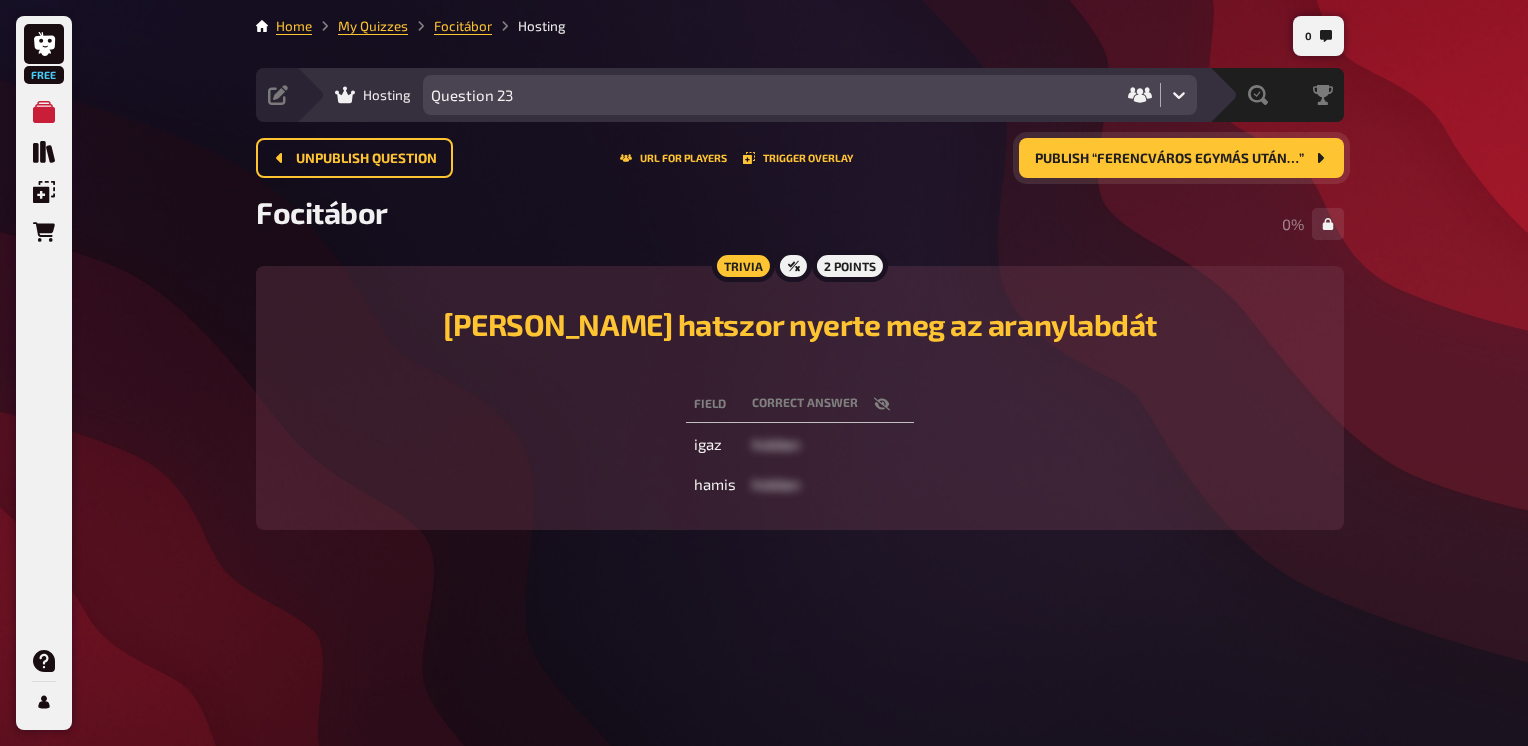 click on "Publish “Ferencváros egymás után…”" at bounding box center [1169, 159] 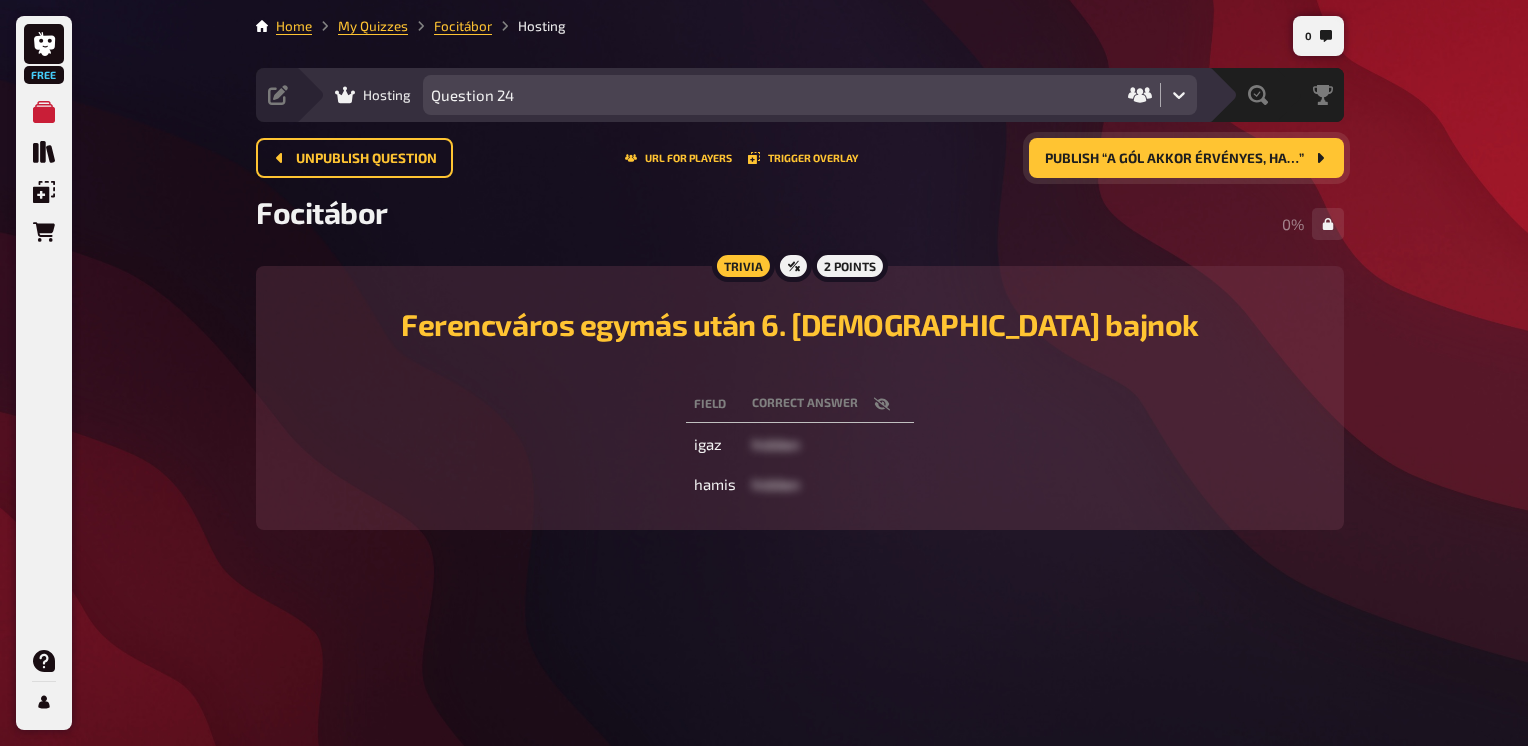 click on "Publish “A gól akkor érvényes, ha…”" at bounding box center [1174, 159] 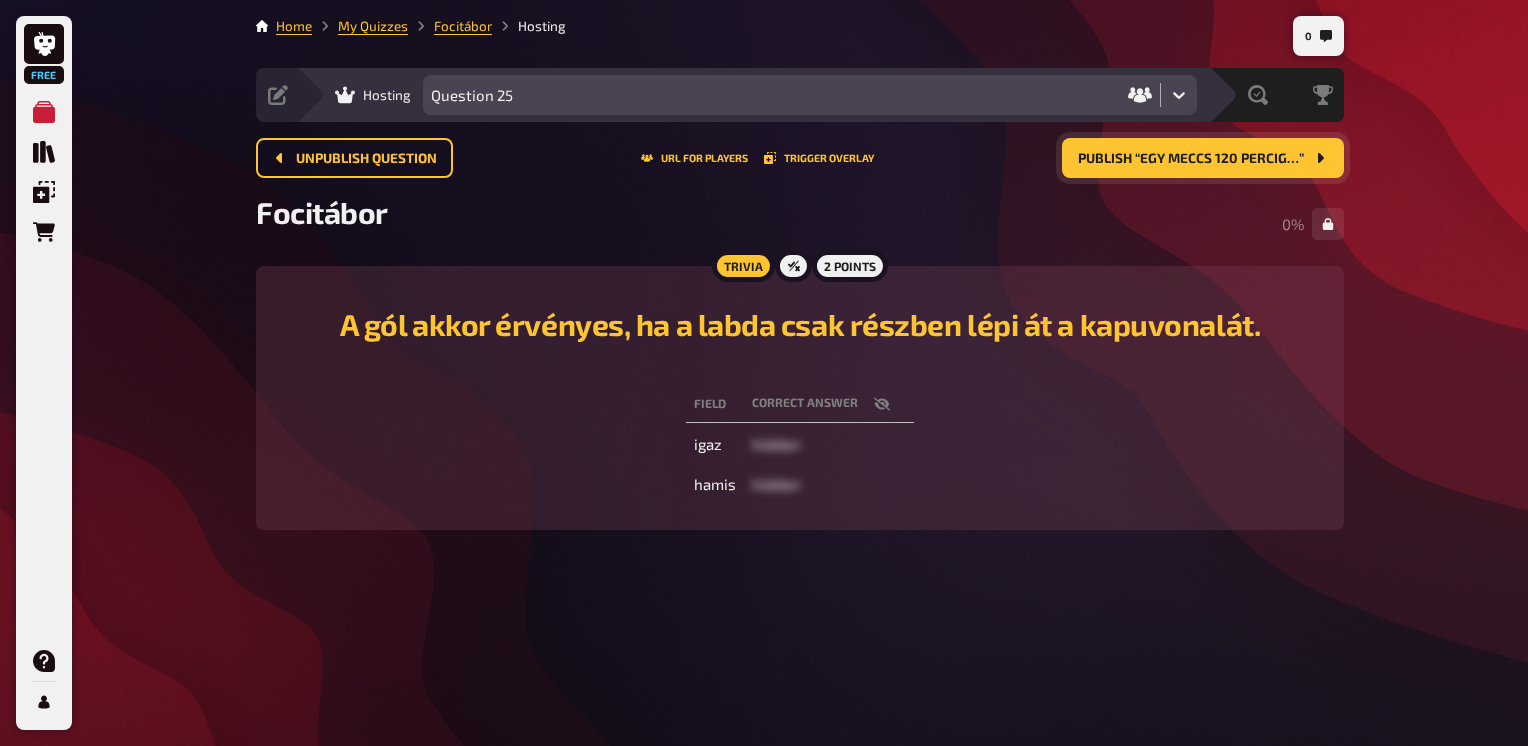 click on "Publish “Egy meccs 120 percig…”" at bounding box center (1191, 159) 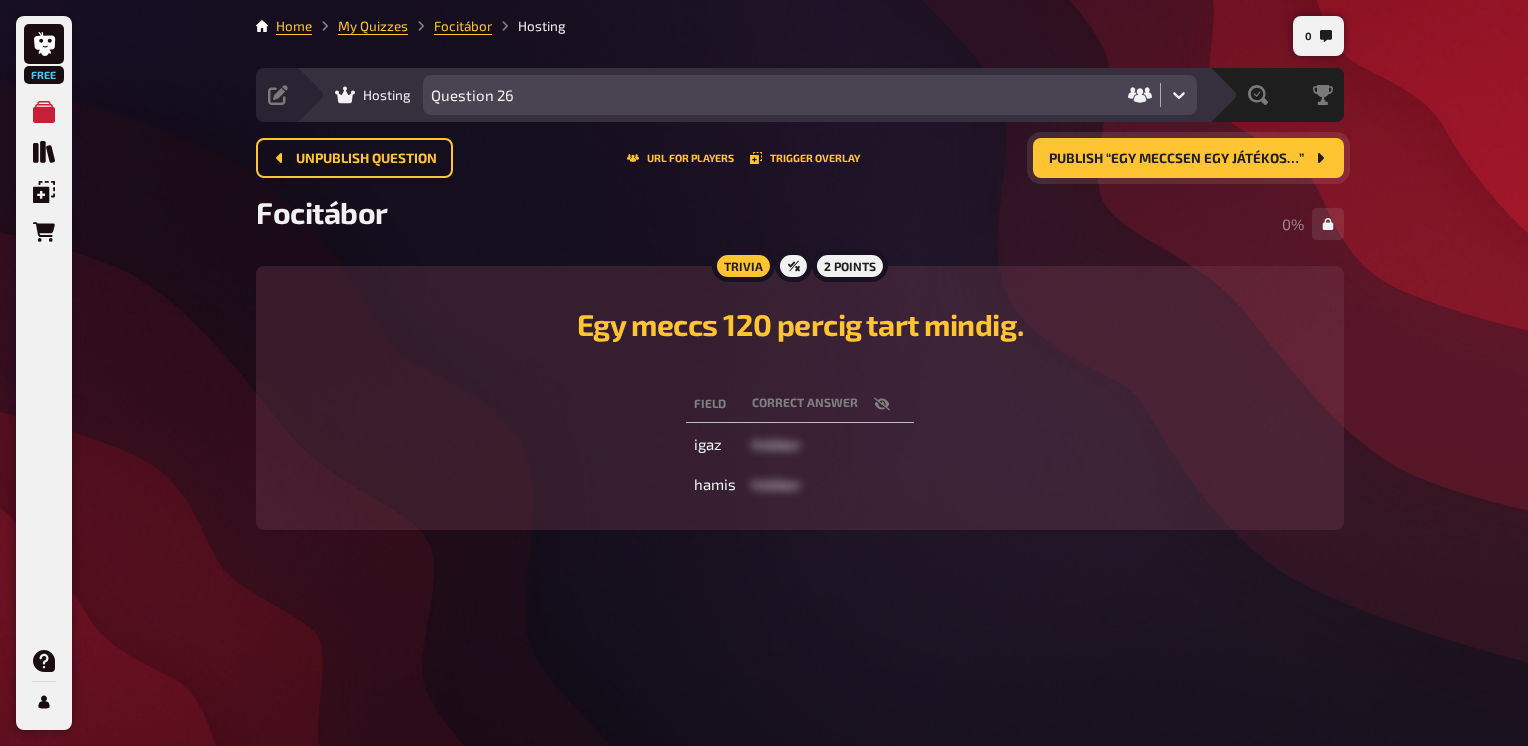 click on "Publish “Egy meccsen egy játékos…”" at bounding box center [1176, 159] 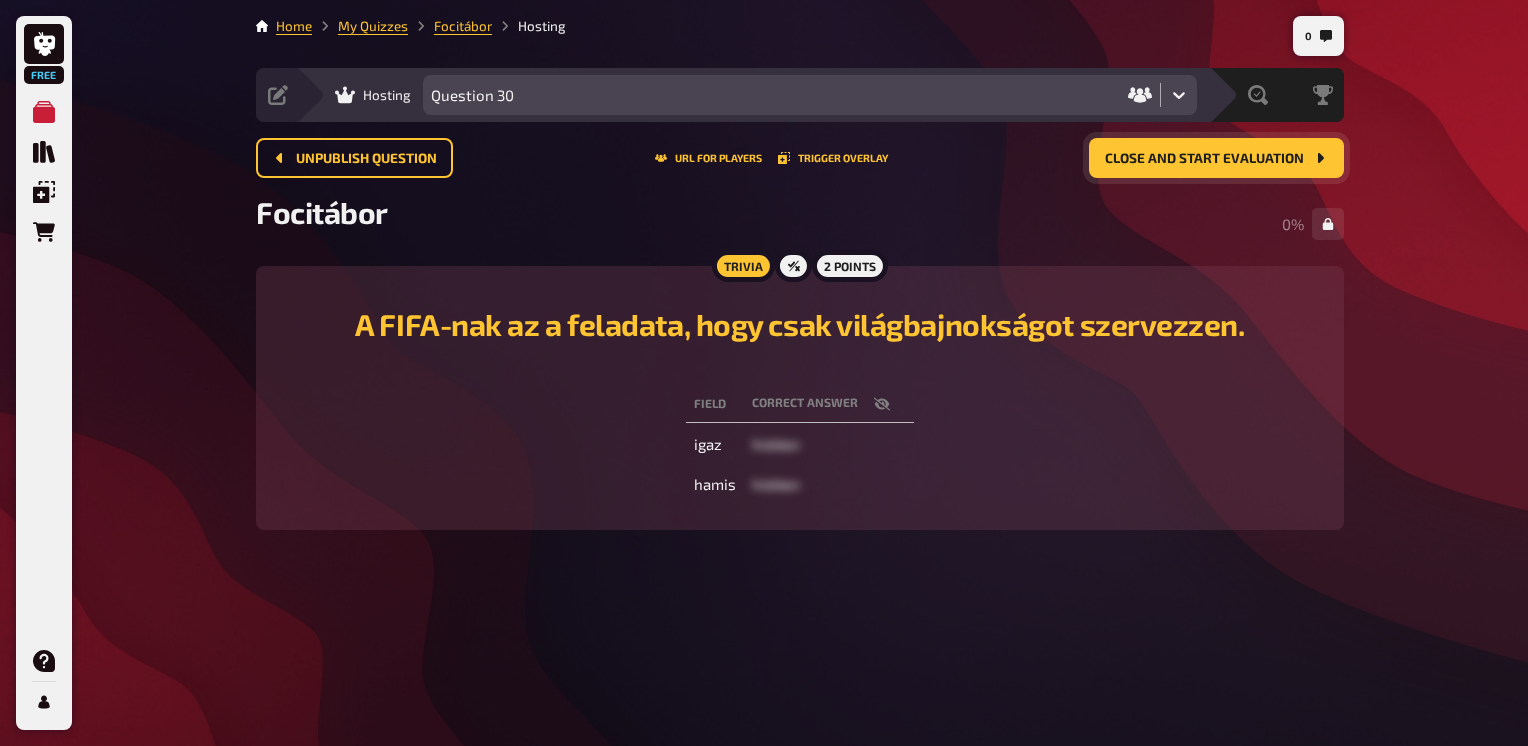 click on "Close and start evaluation" at bounding box center (1204, 159) 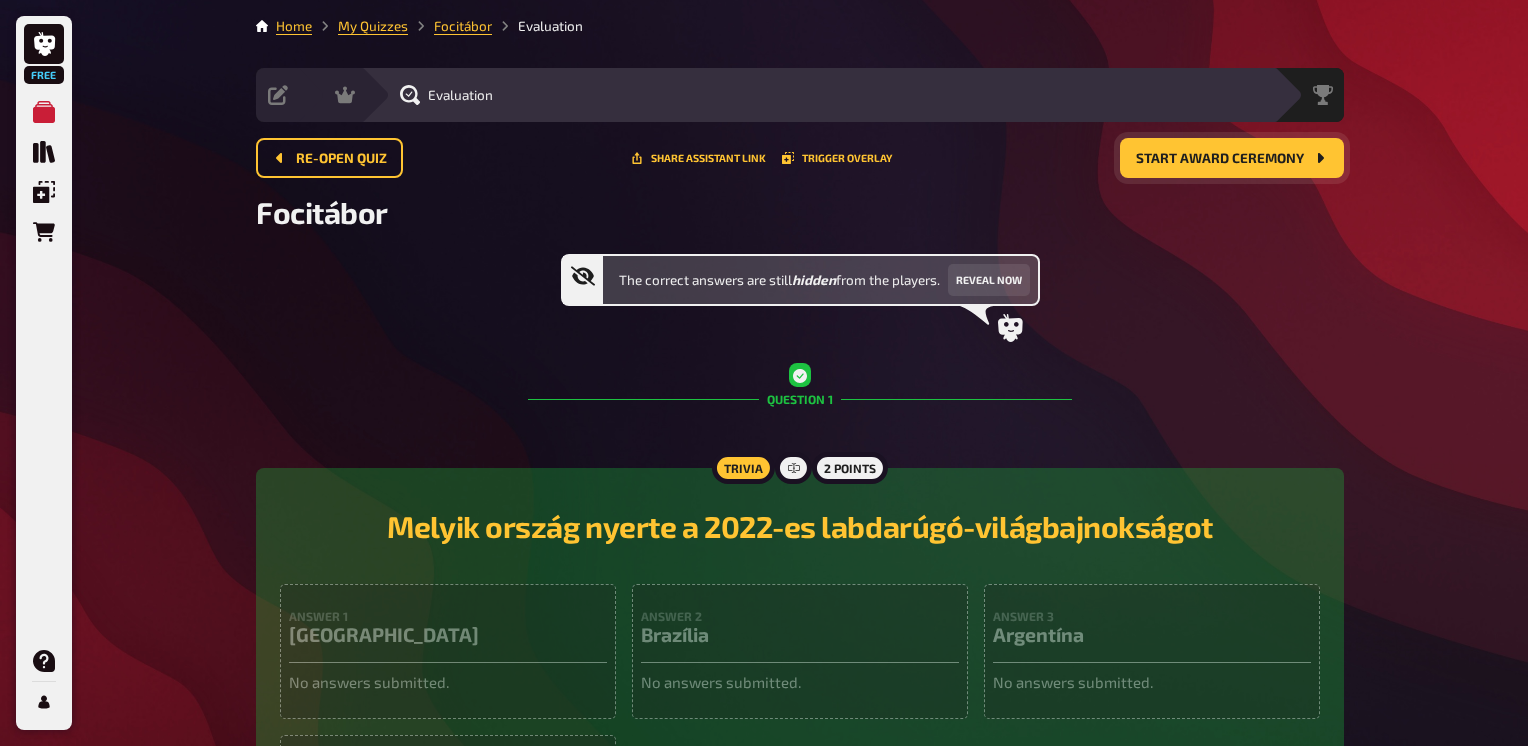 click on "Start award ceremony" at bounding box center (1220, 159) 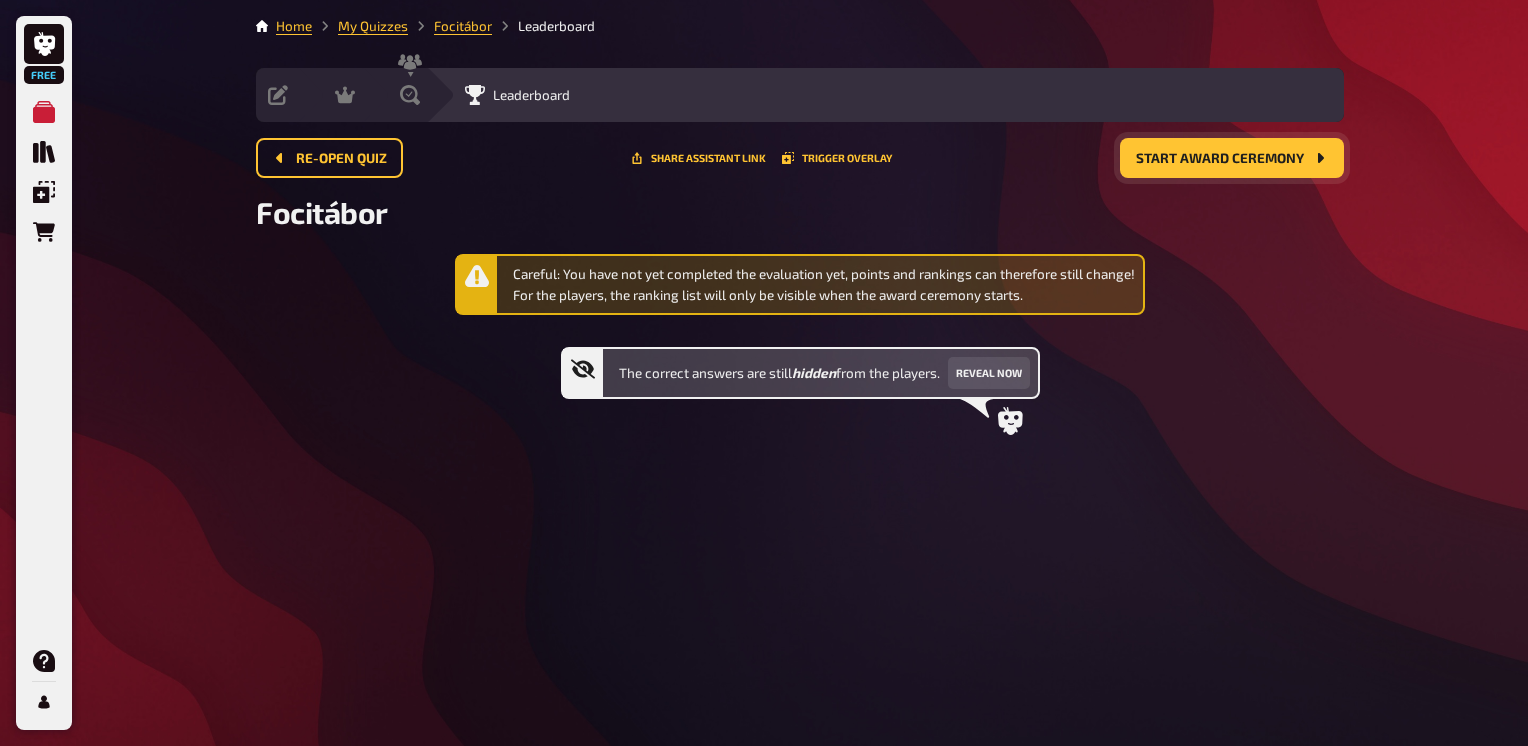 click on "Start award ceremony" at bounding box center (1220, 159) 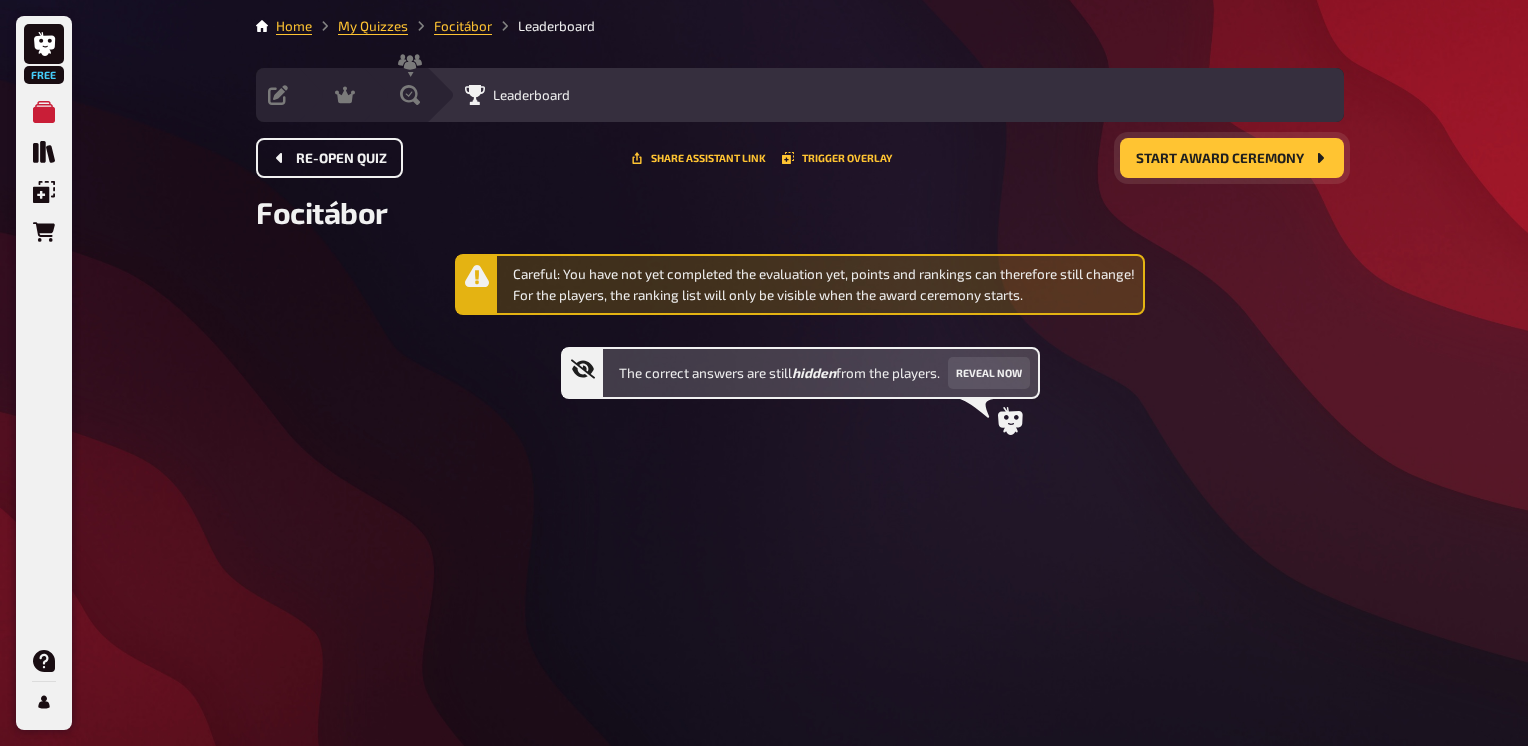 click on "Re-open Quiz" at bounding box center [329, 158] 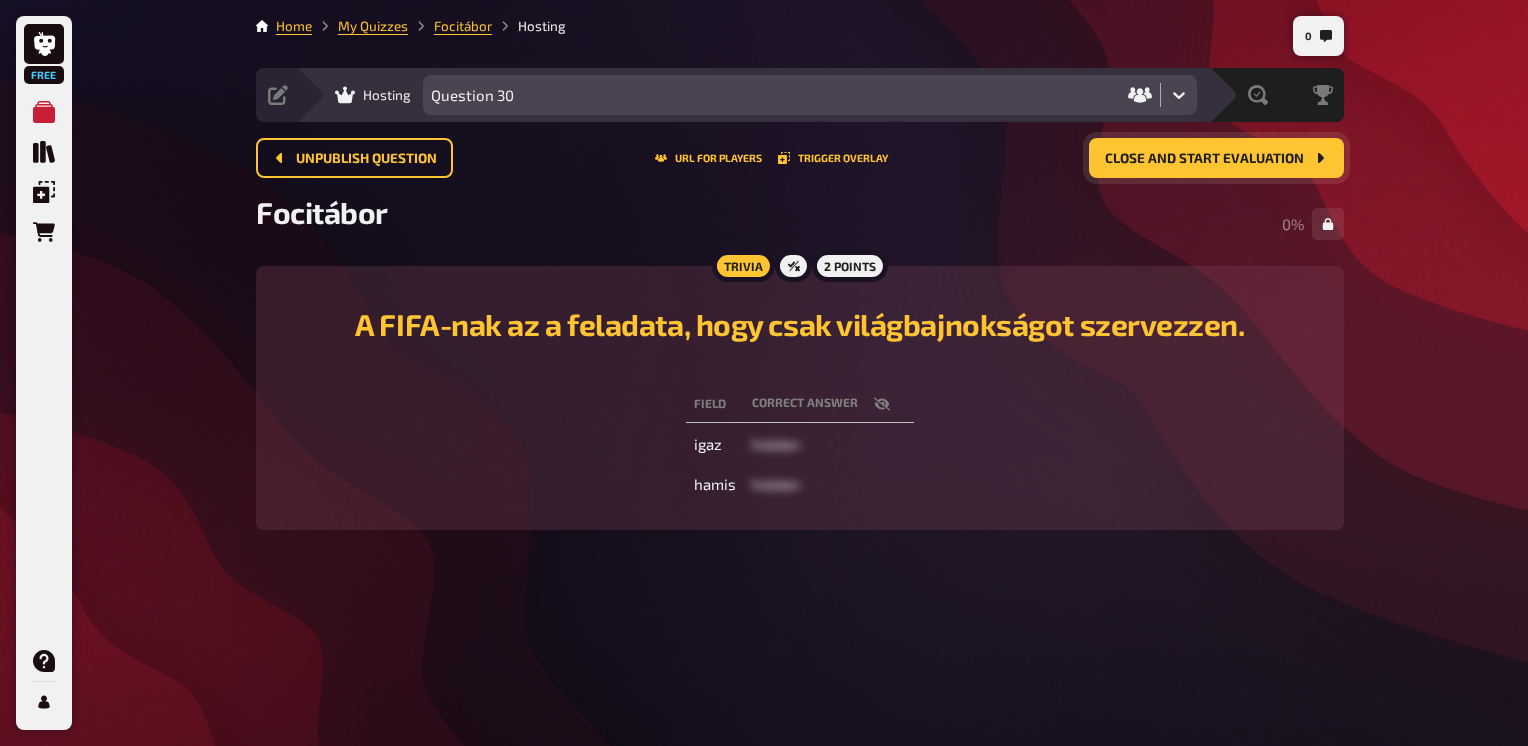 click on "Unpublish question URL for players Trigger Overlay Close and start evaluation" at bounding box center (800, 166) 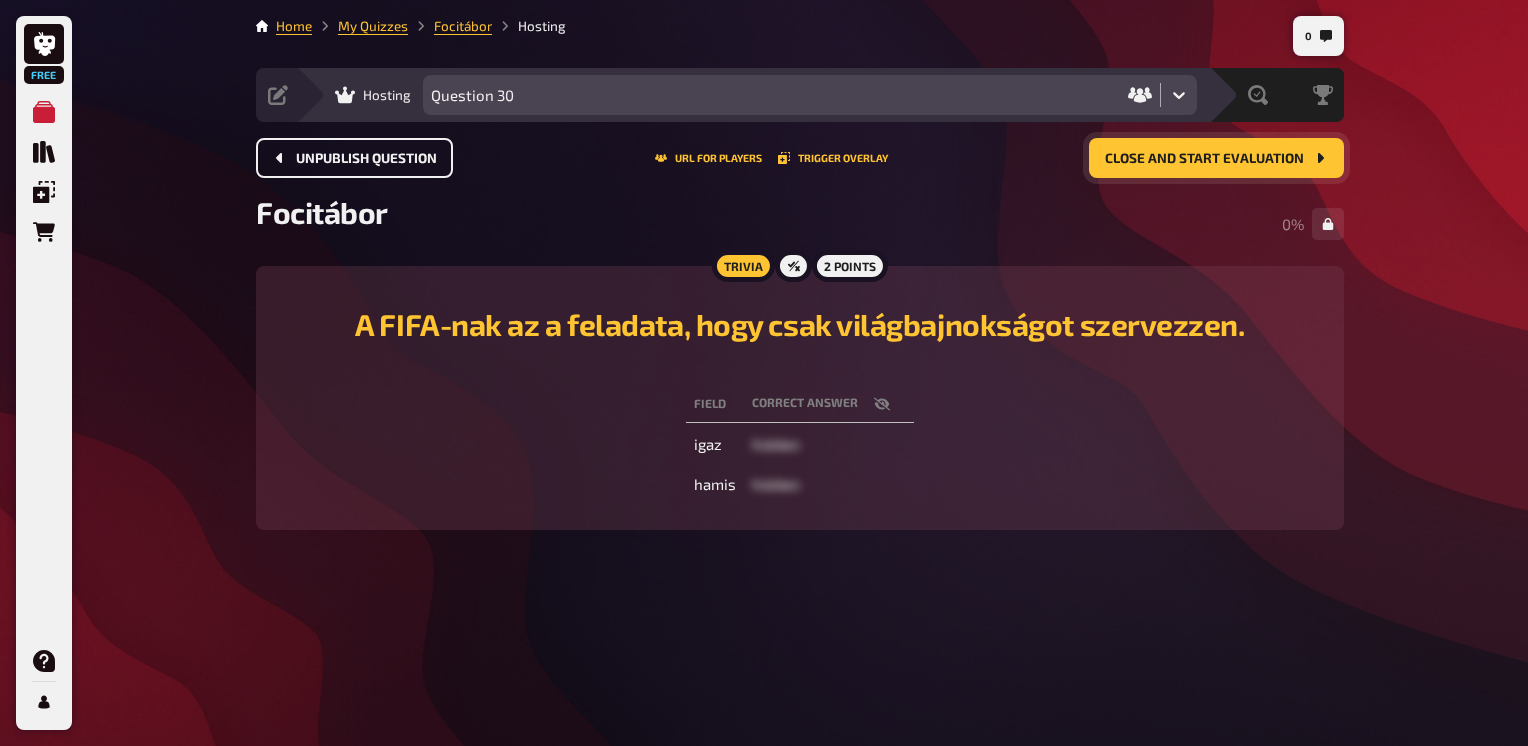 click on "Unpublish question" at bounding box center (366, 159) 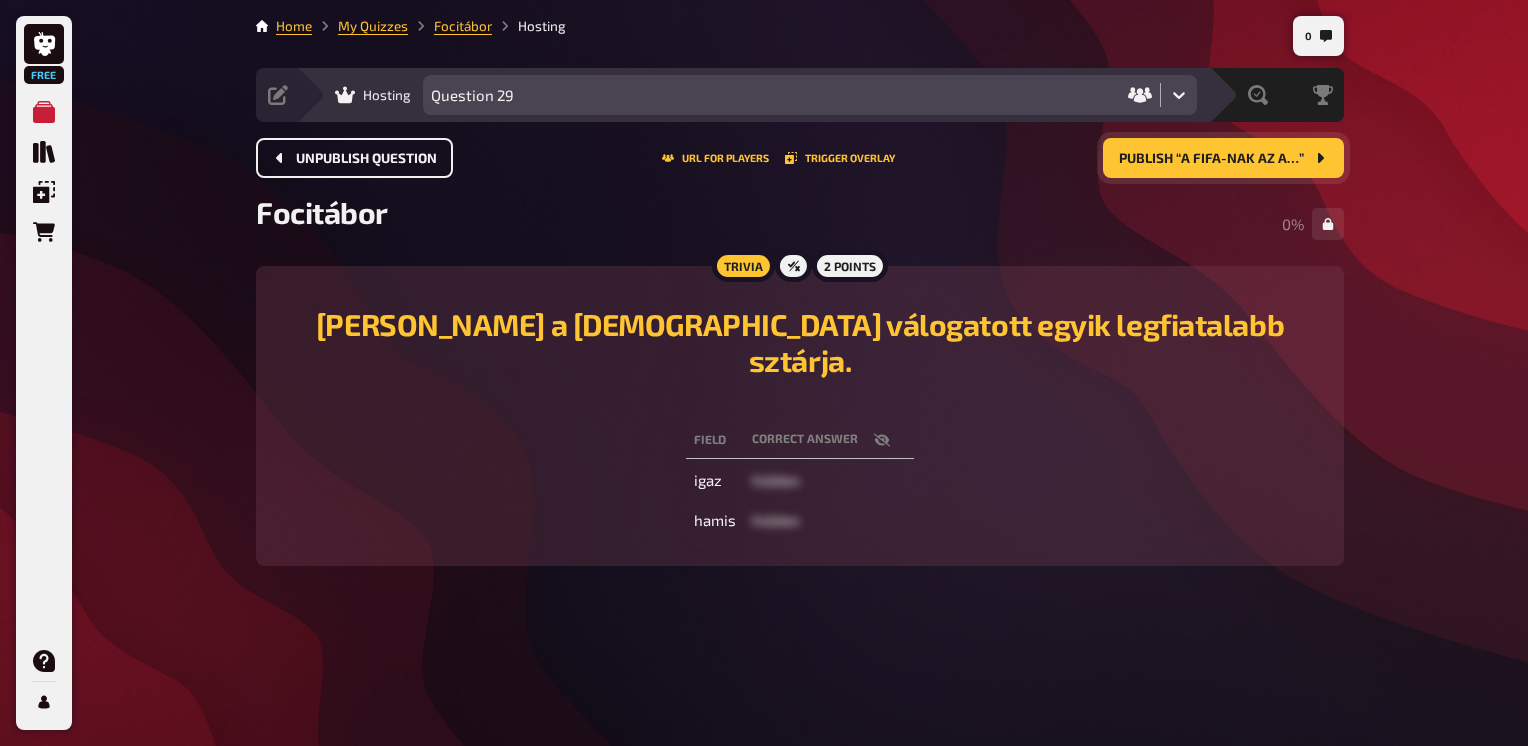 click on "Unpublish question" at bounding box center [366, 159] 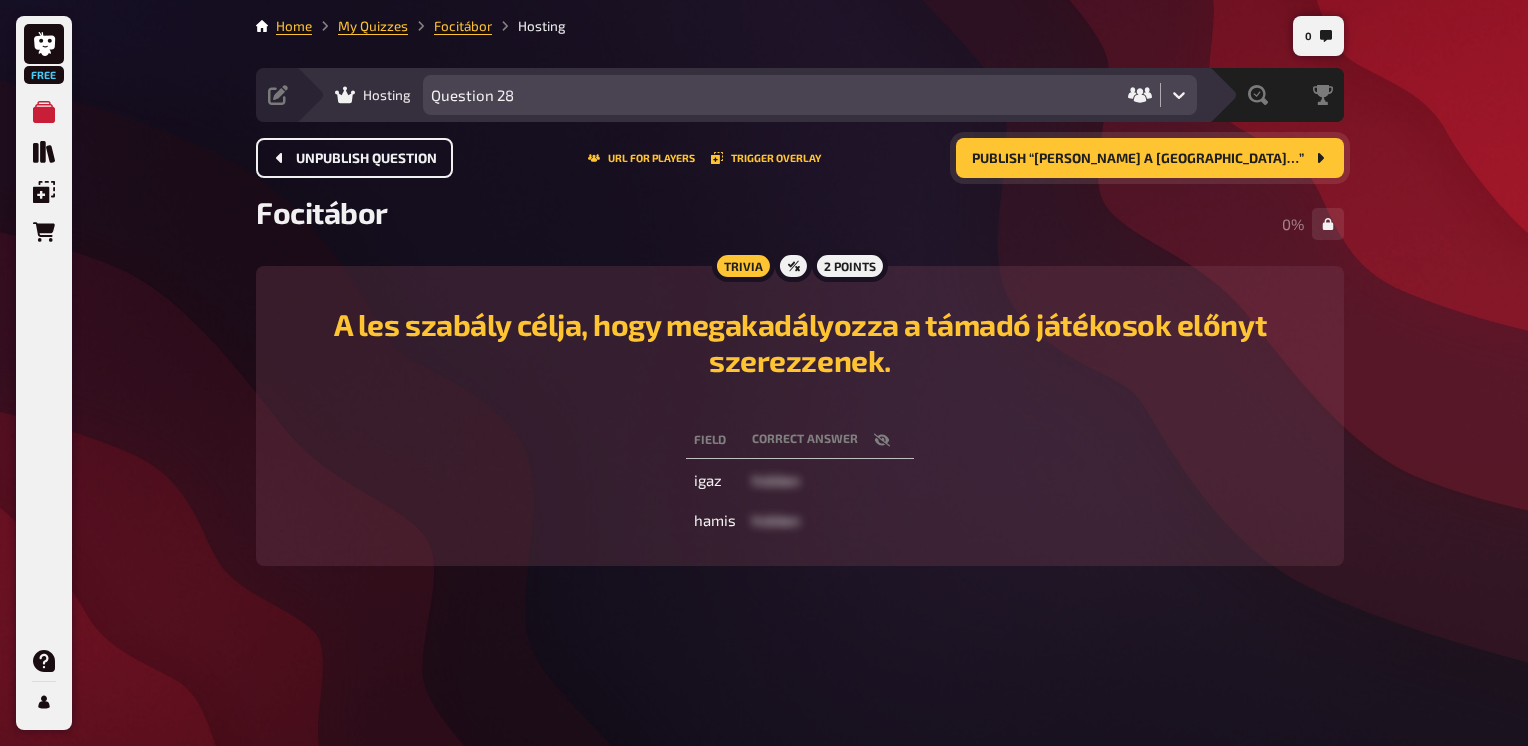 click on "Unpublish question" at bounding box center (366, 159) 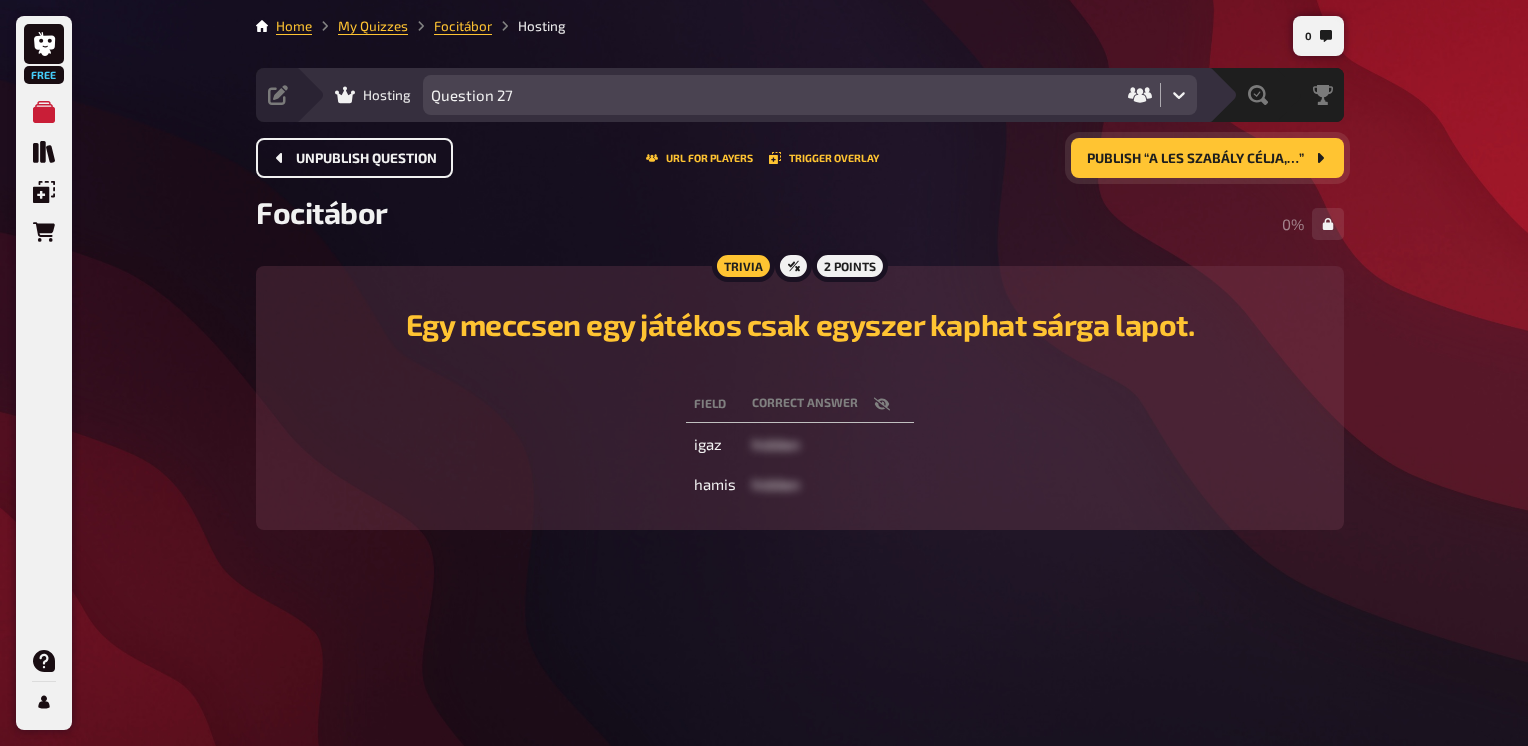 click on "Unpublish question" at bounding box center [366, 159] 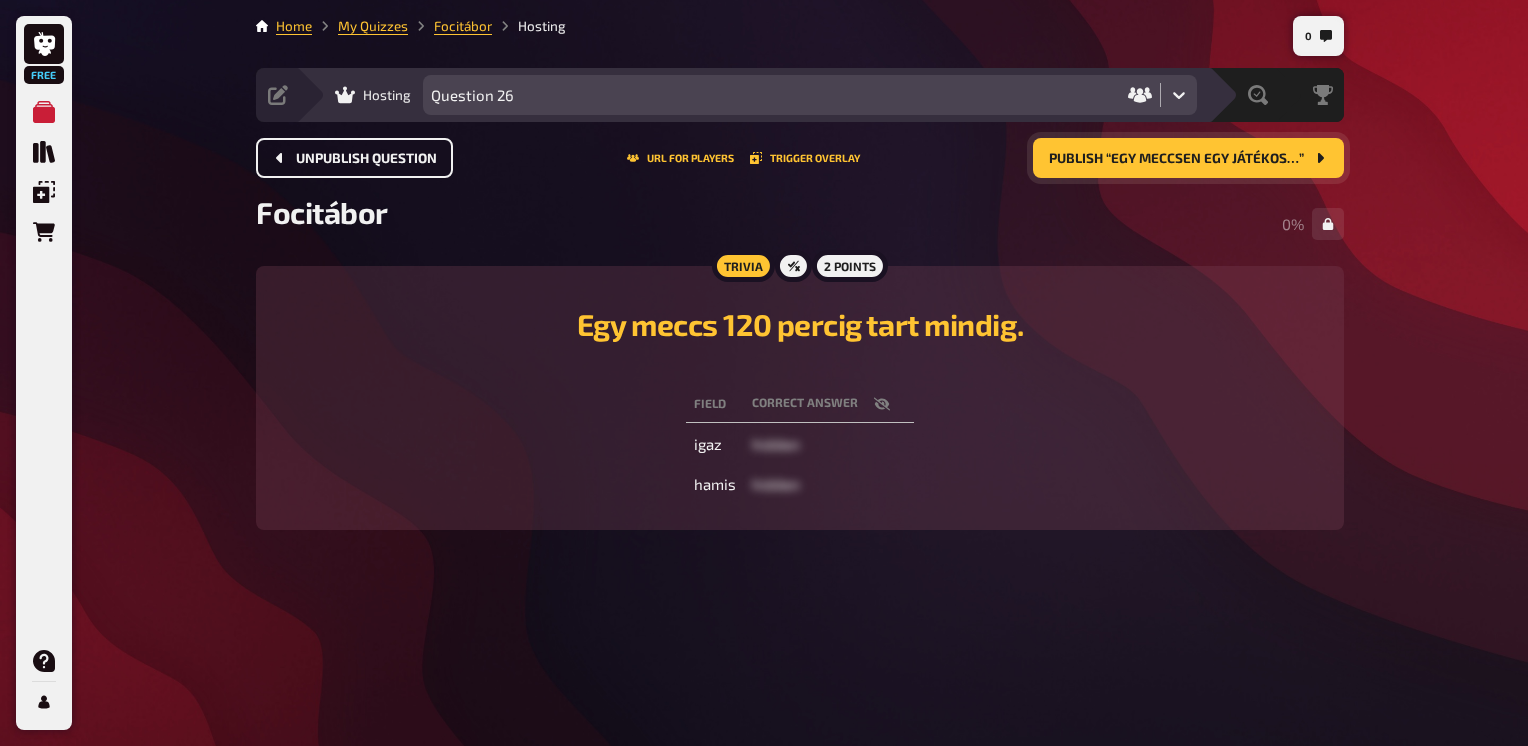click on "Unpublish question" at bounding box center (366, 159) 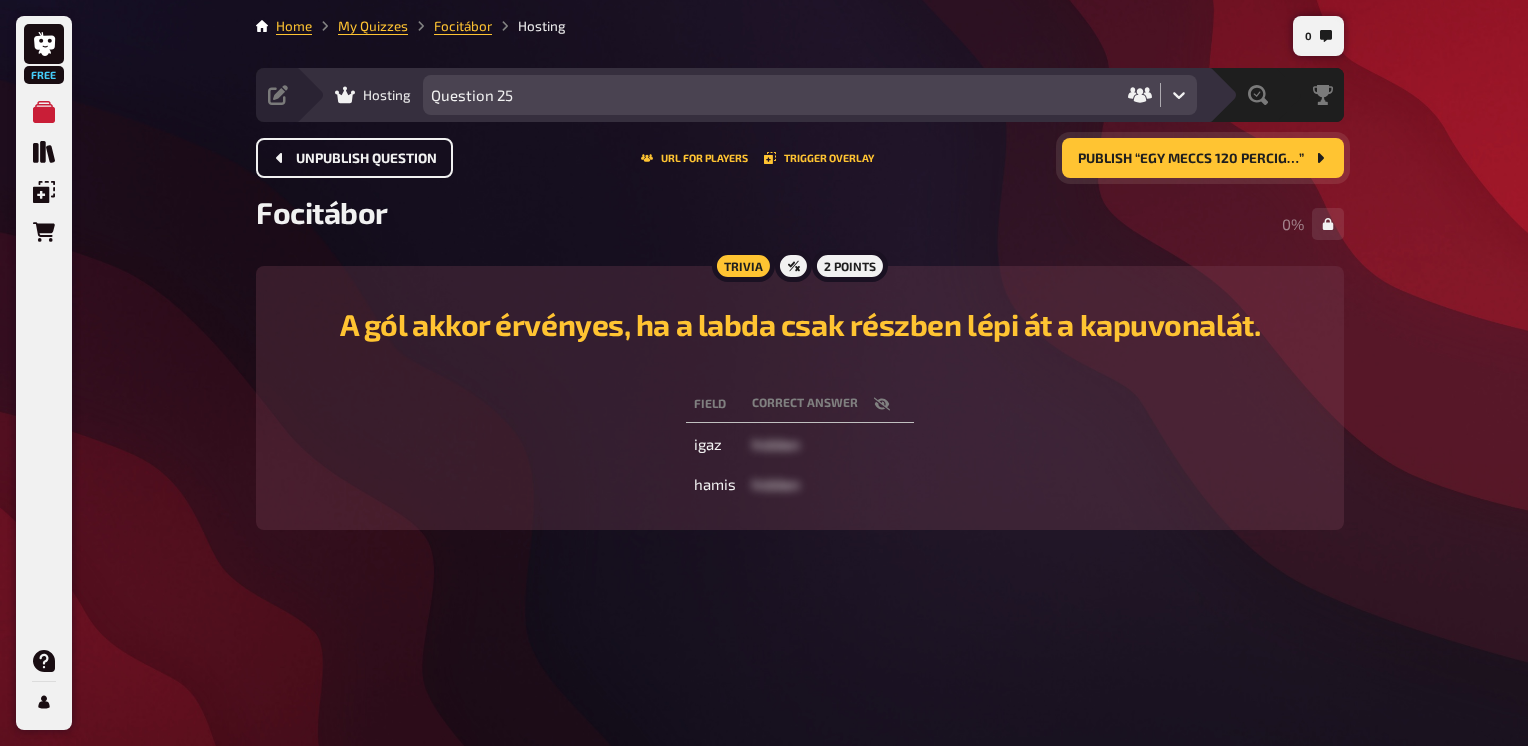 click 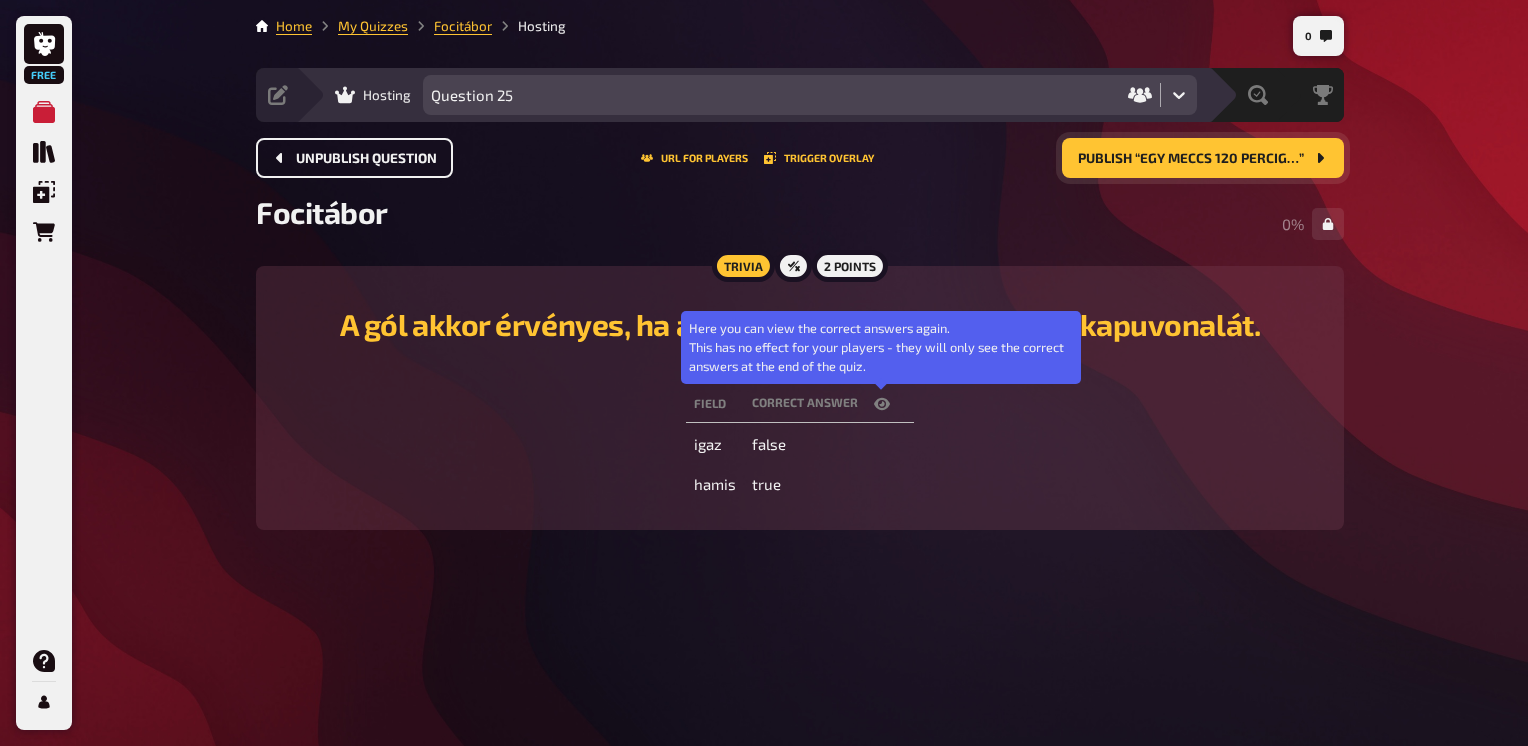 click 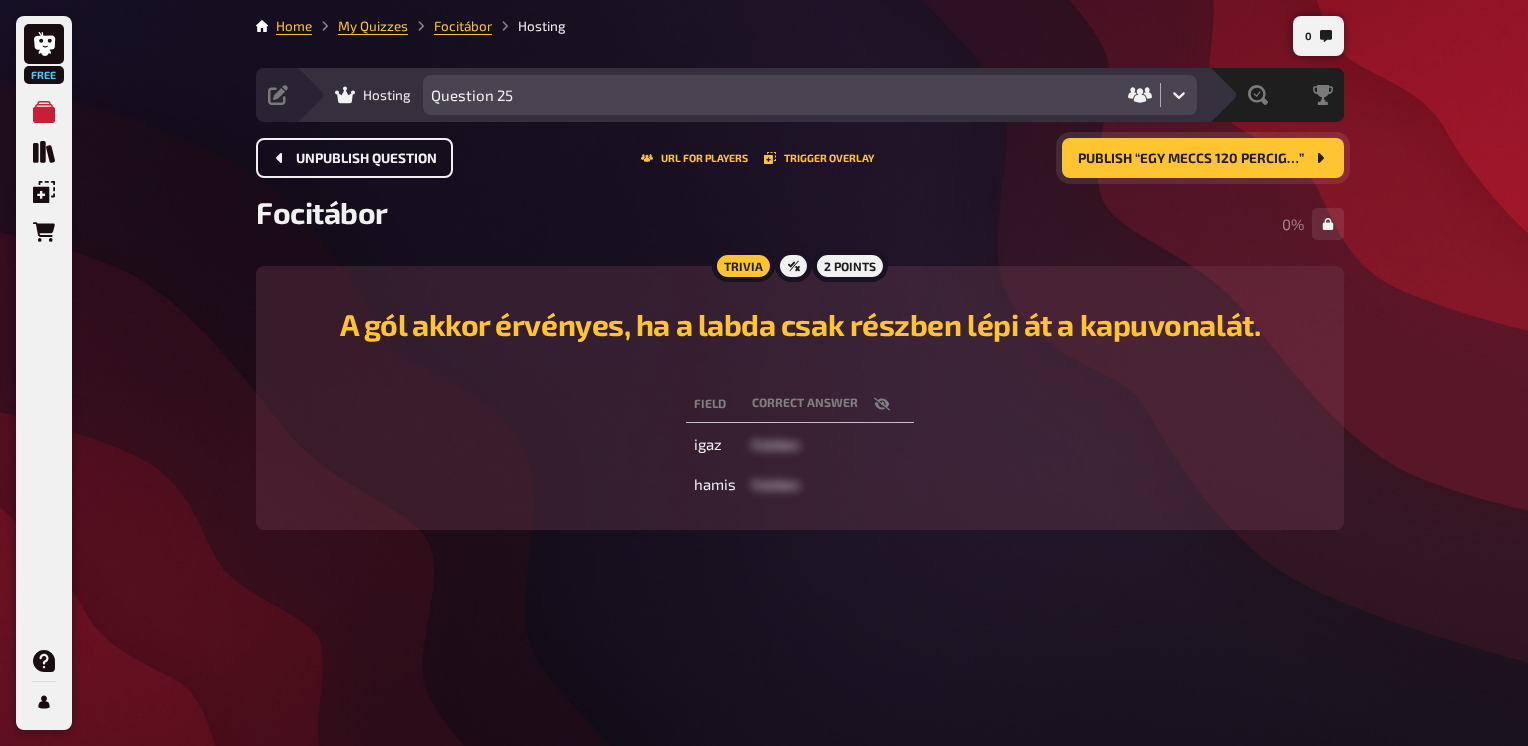 click on "Unpublish question" at bounding box center (366, 159) 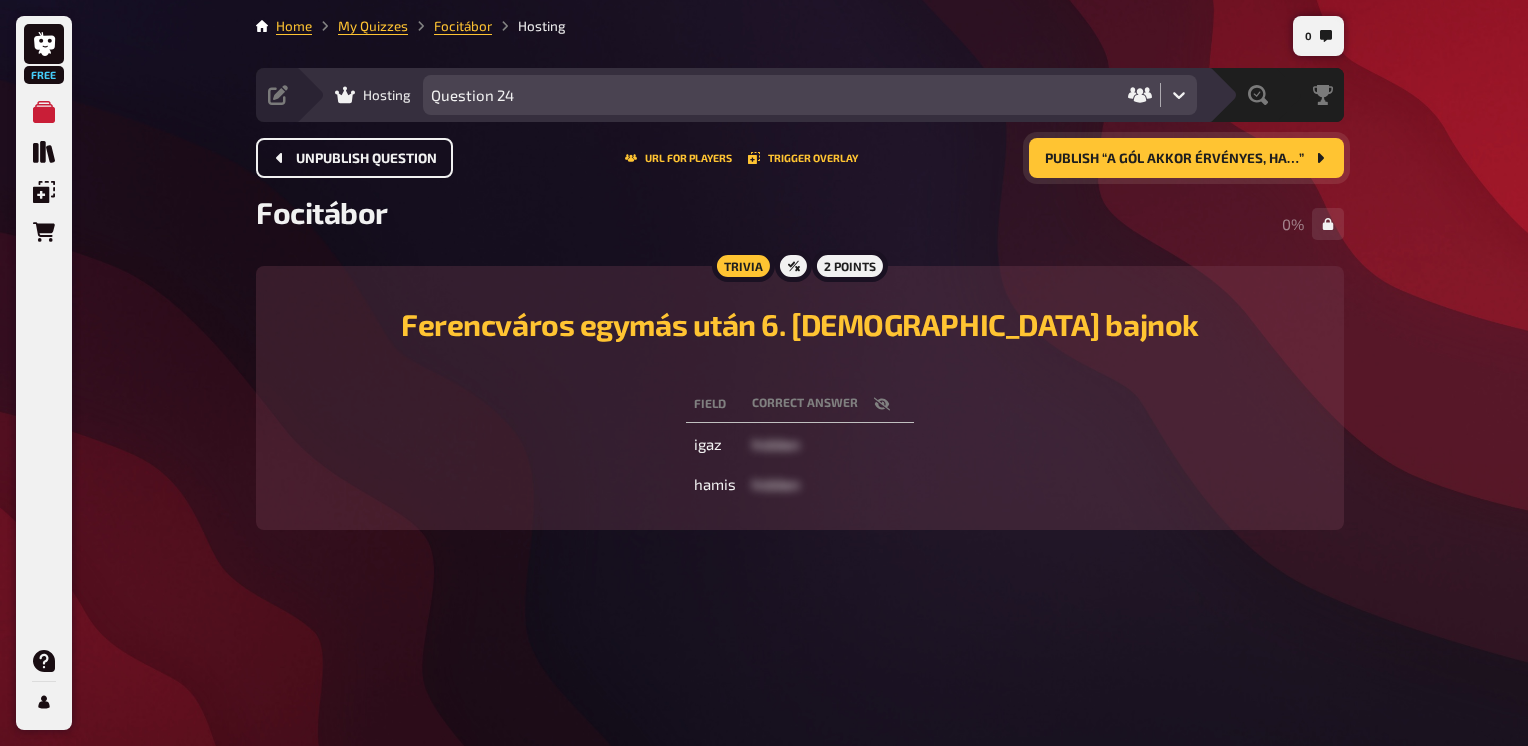 click on "Unpublish question" at bounding box center (366, 159) 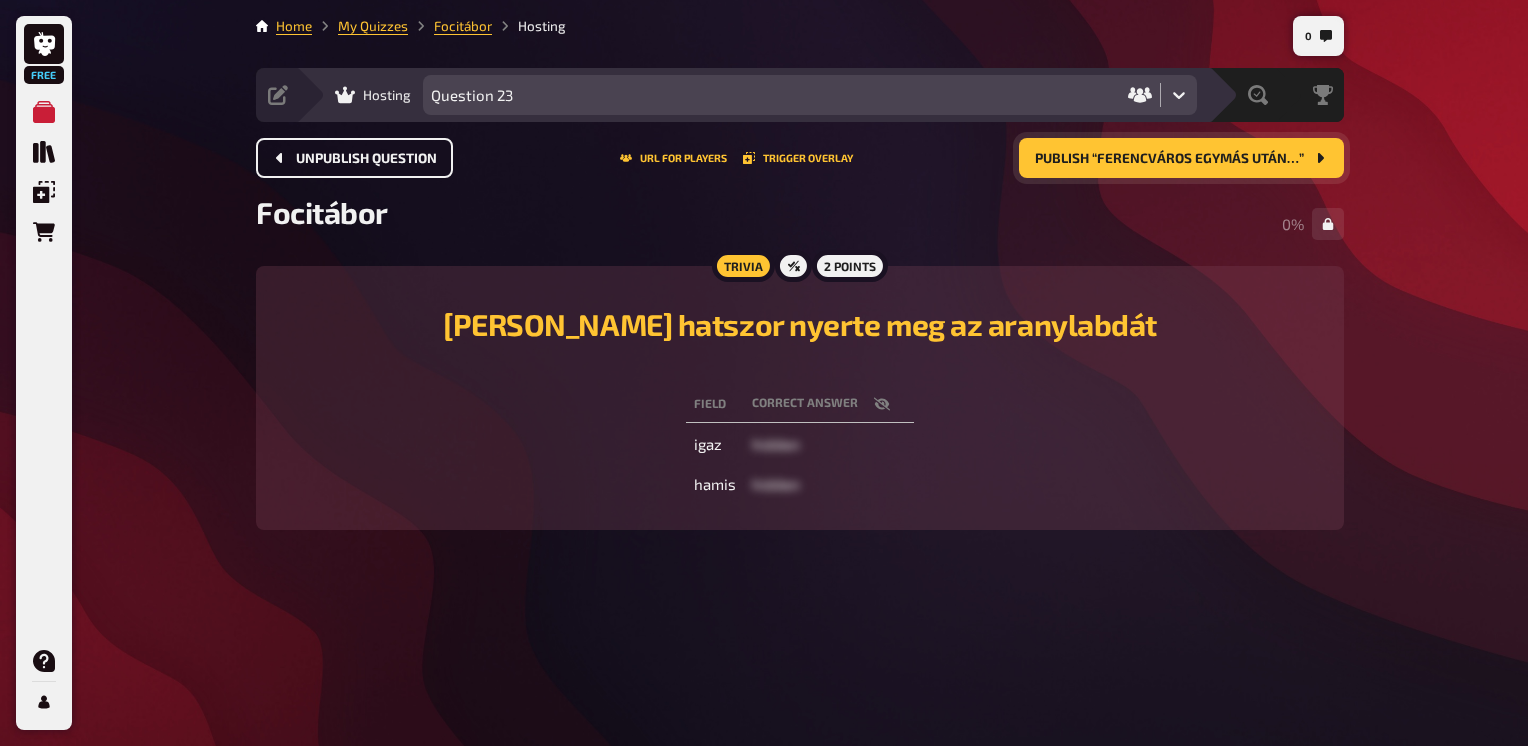 click on "Unpublish question" at bounding box center (366, 159) 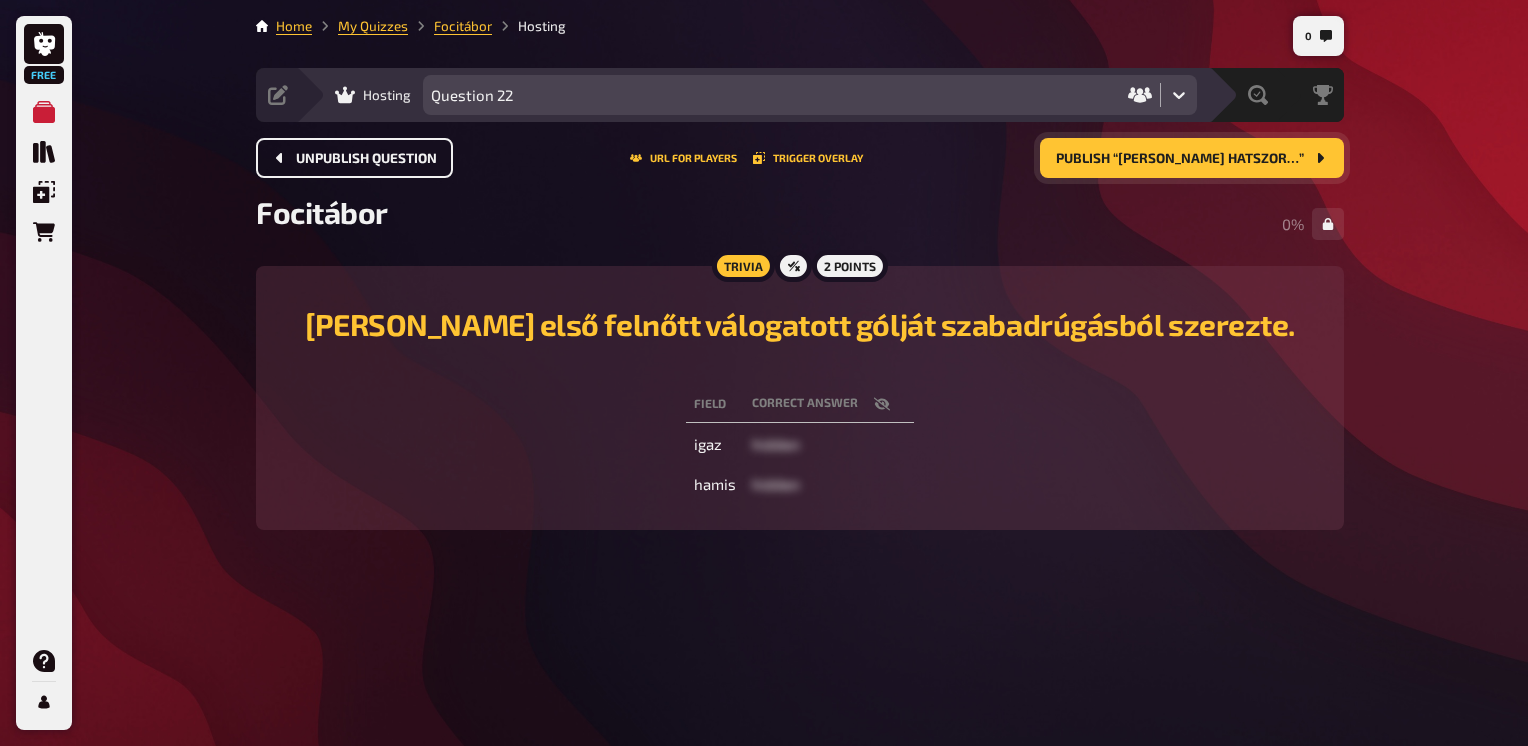 click on "Unpublish question" at bounding box center (366, 159) 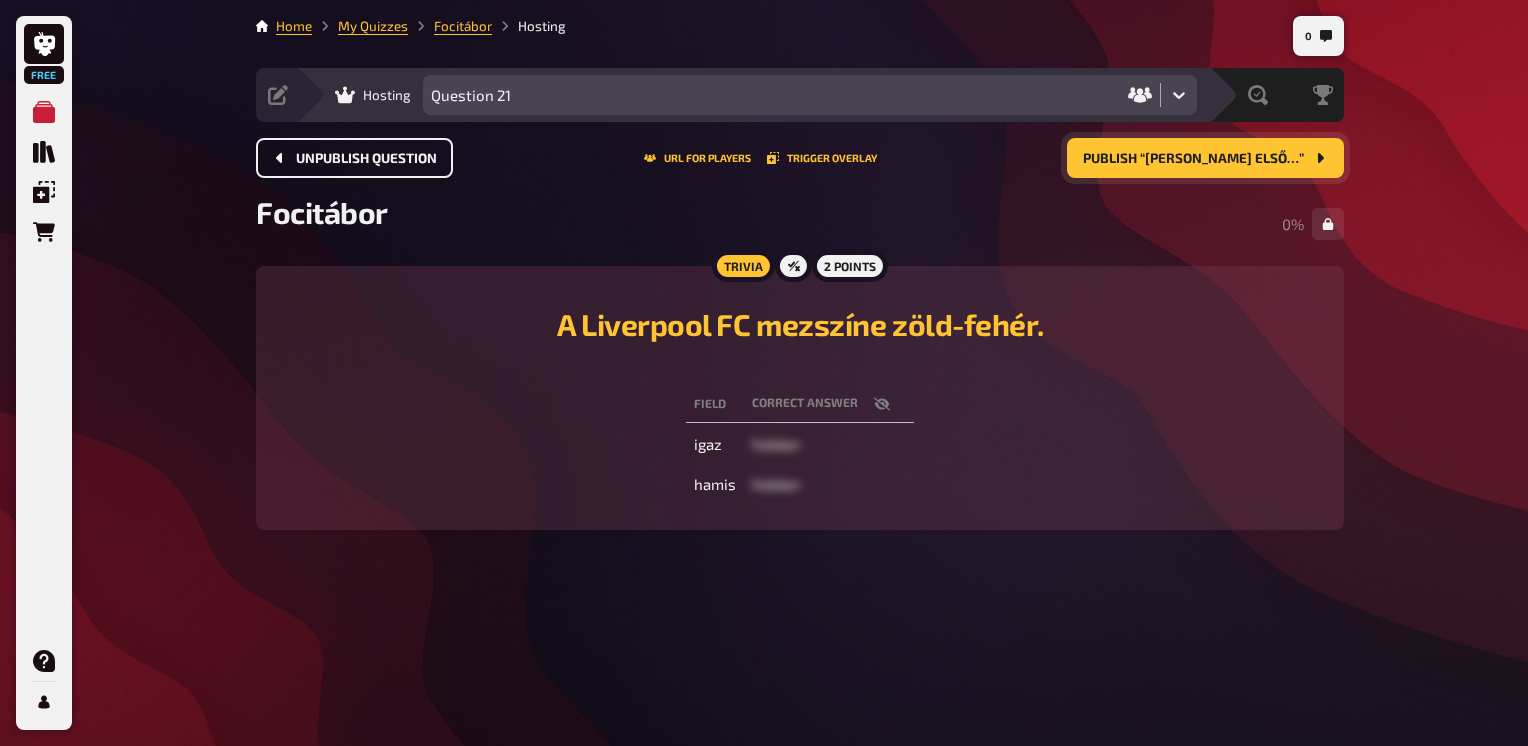 click on "Unpublish question" at bounding box center [366, 159] 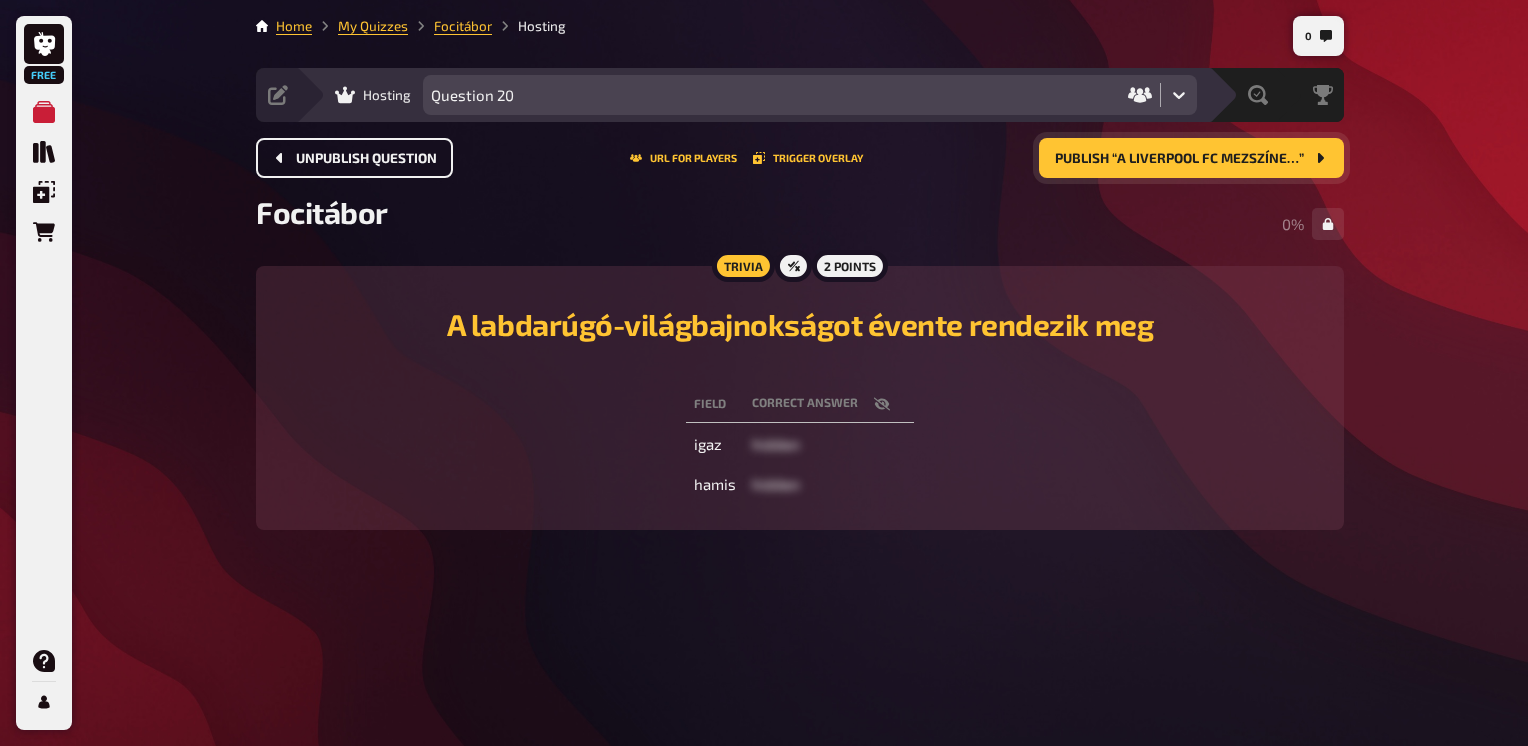 click on "Unpublish question" at bounding box center [366, 159] 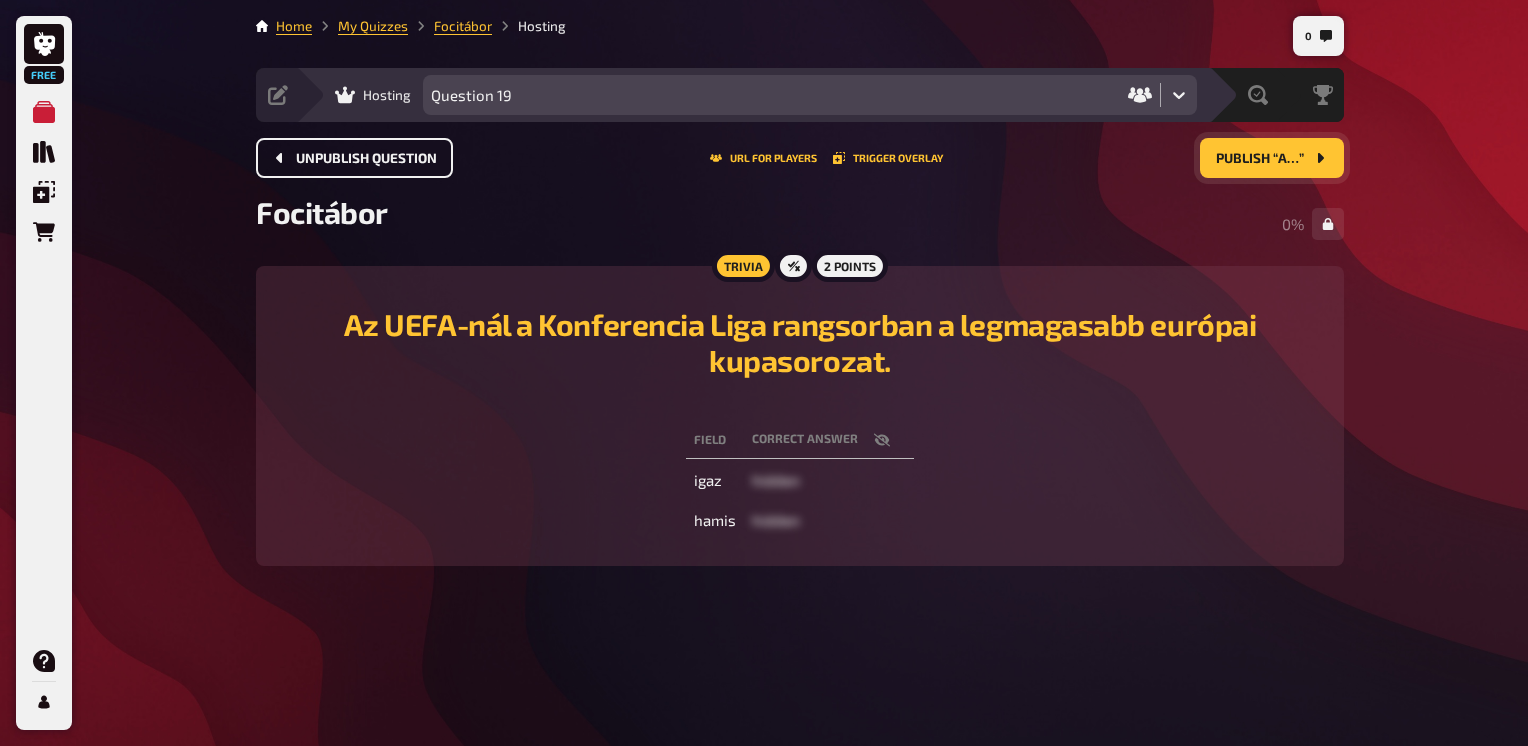 click on "Unpublish question" at bounding box center (366, 159) 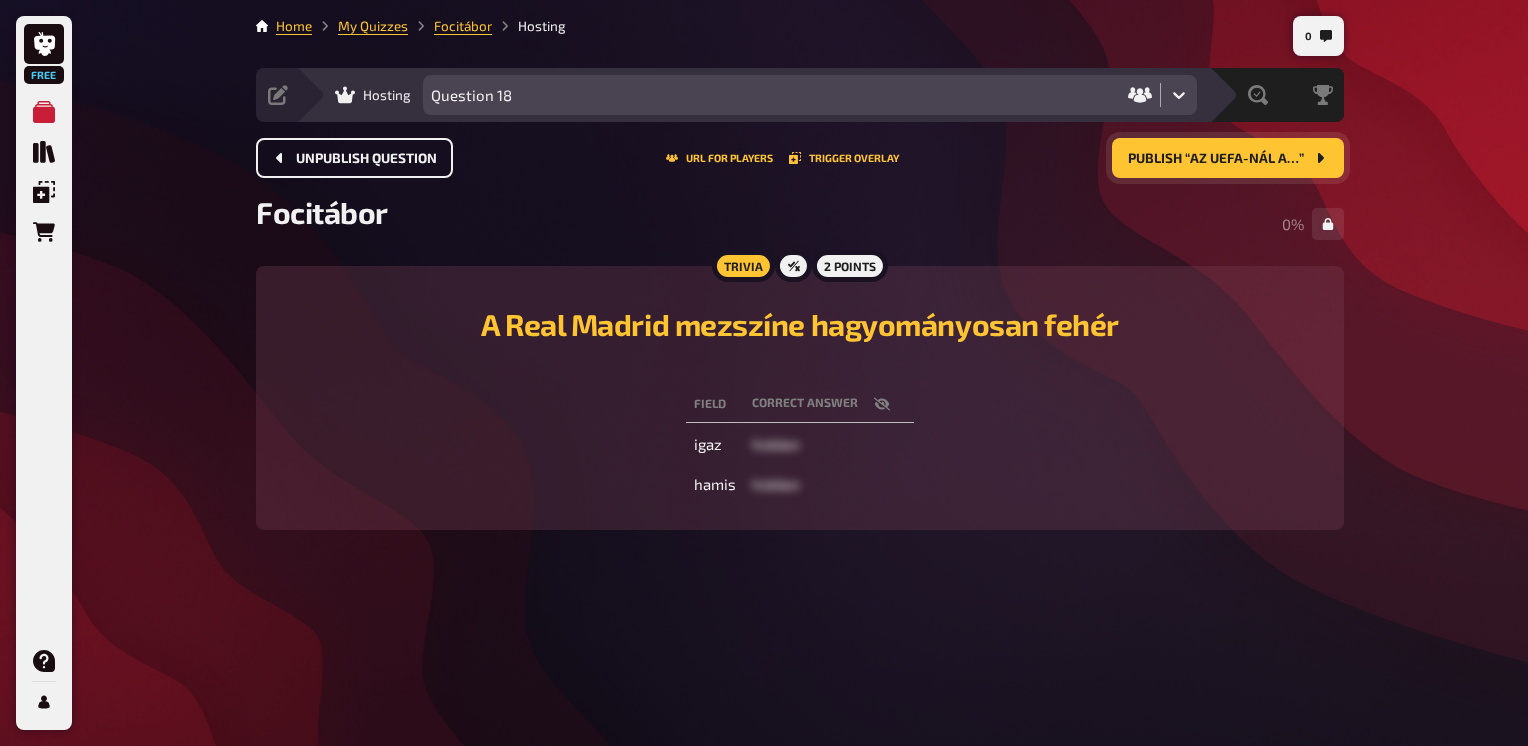 click on "Unpublish question" at bounding box center [366, 159] 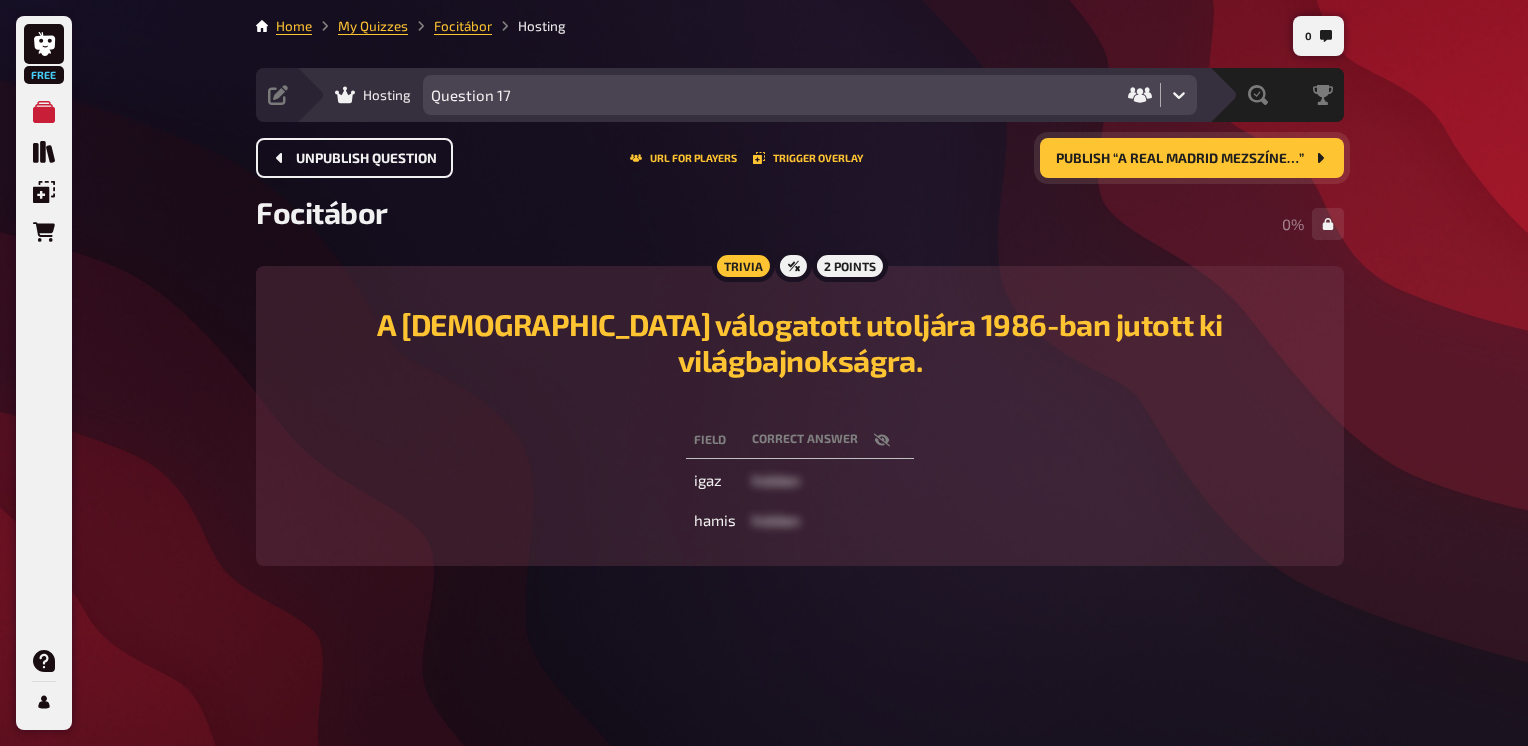 click on "Unpublish question" at bounding box center [366, 159] 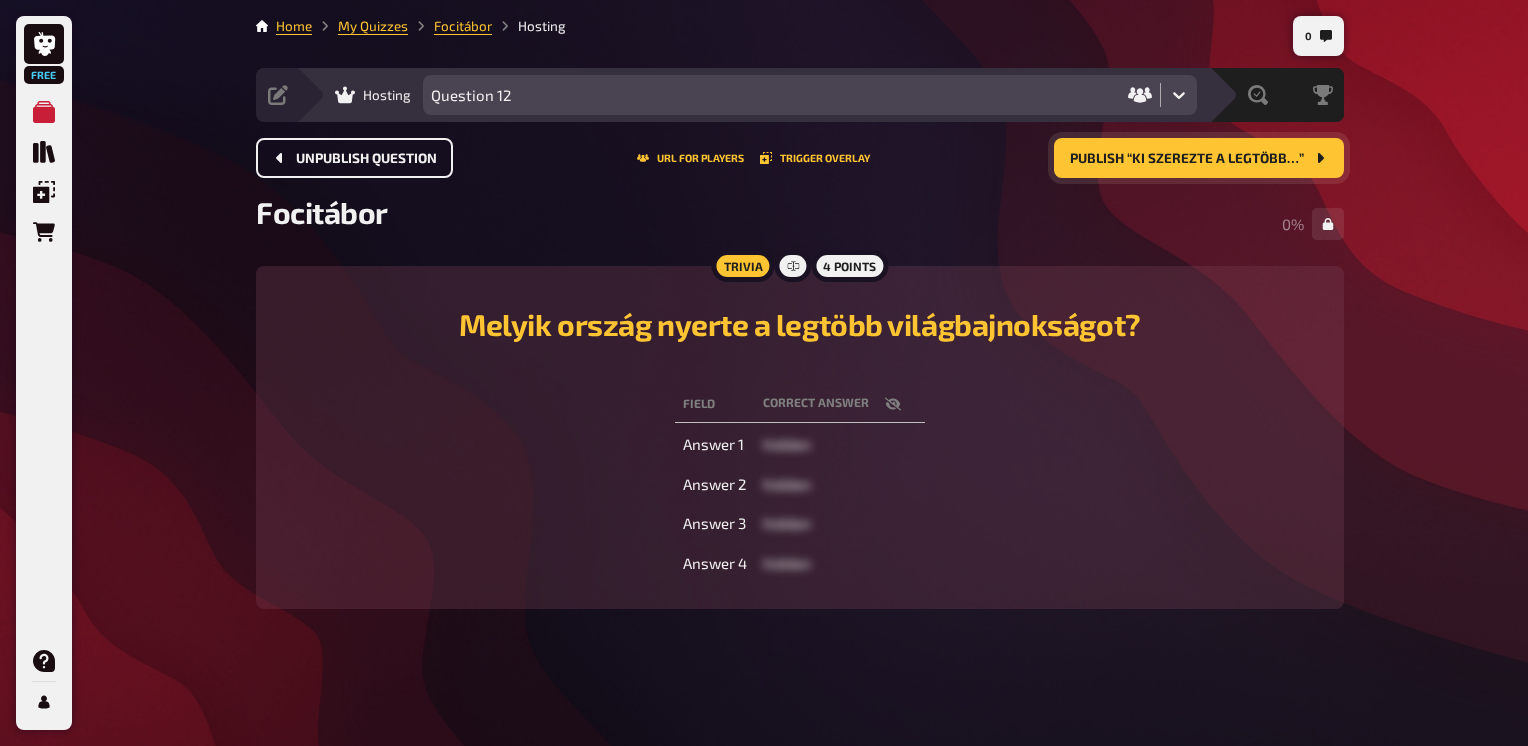 click on "Question   12" at bounding box center [791, 95] 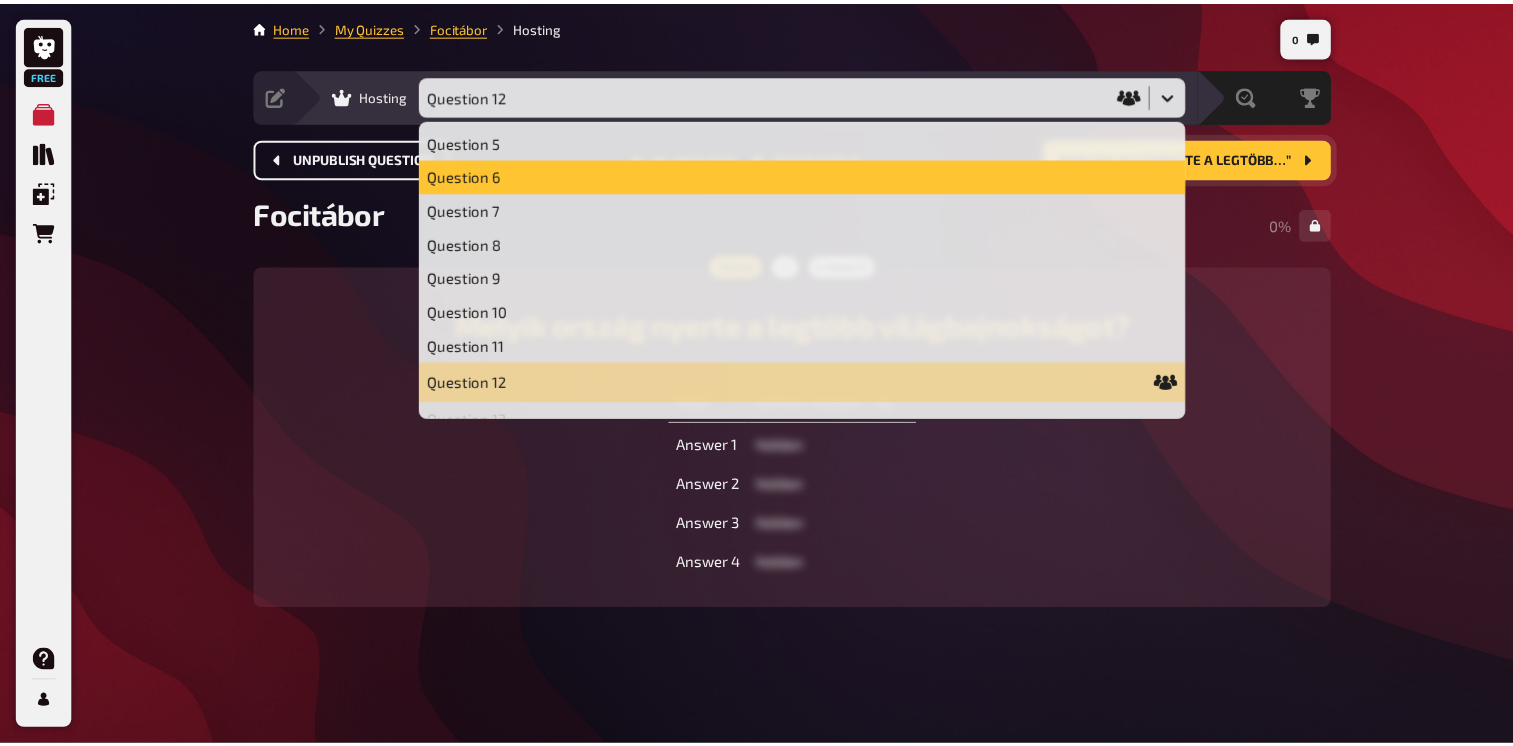 scroll, scrollTop: 0, scrollLeft: 0, axis: both 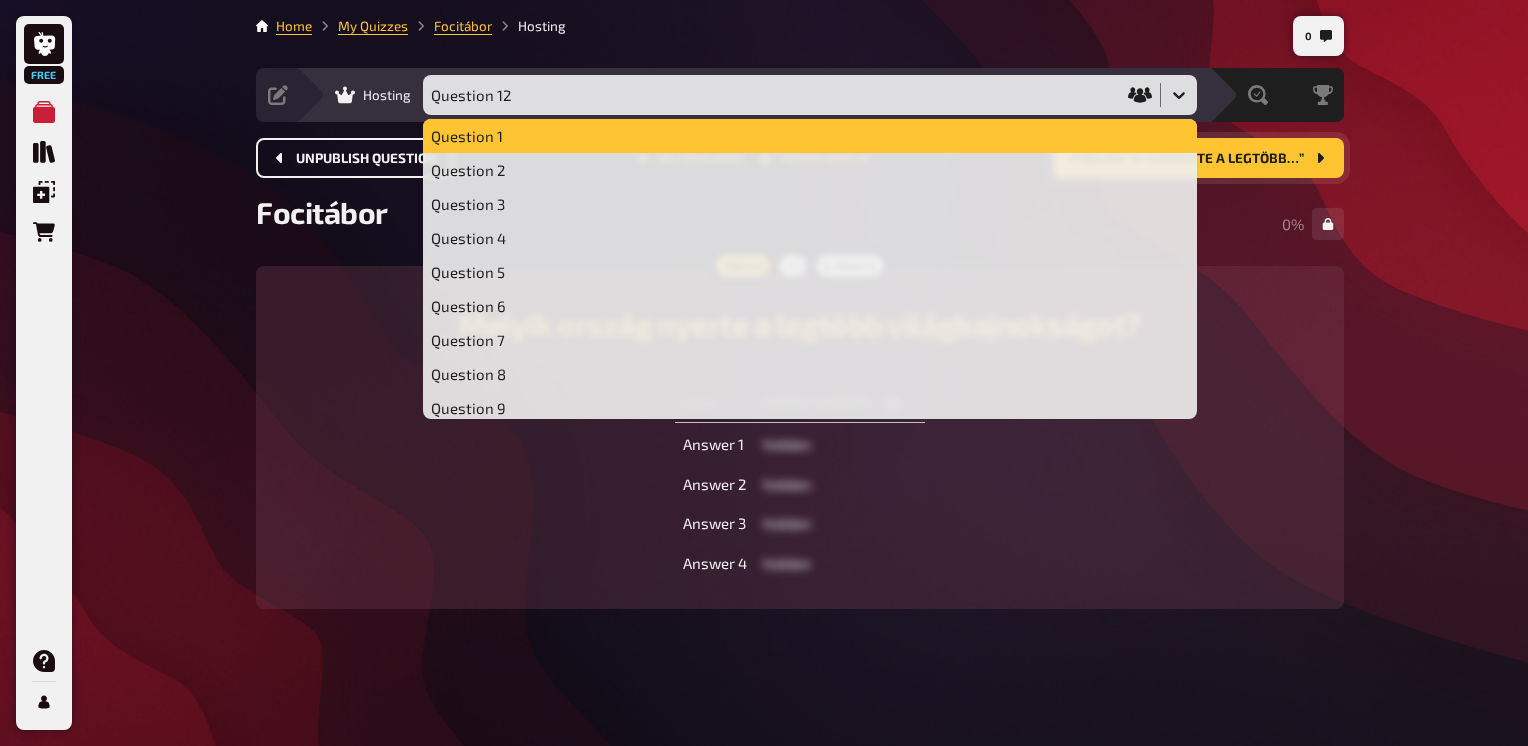 click on "Question   1" at bounding box center [810, 136] 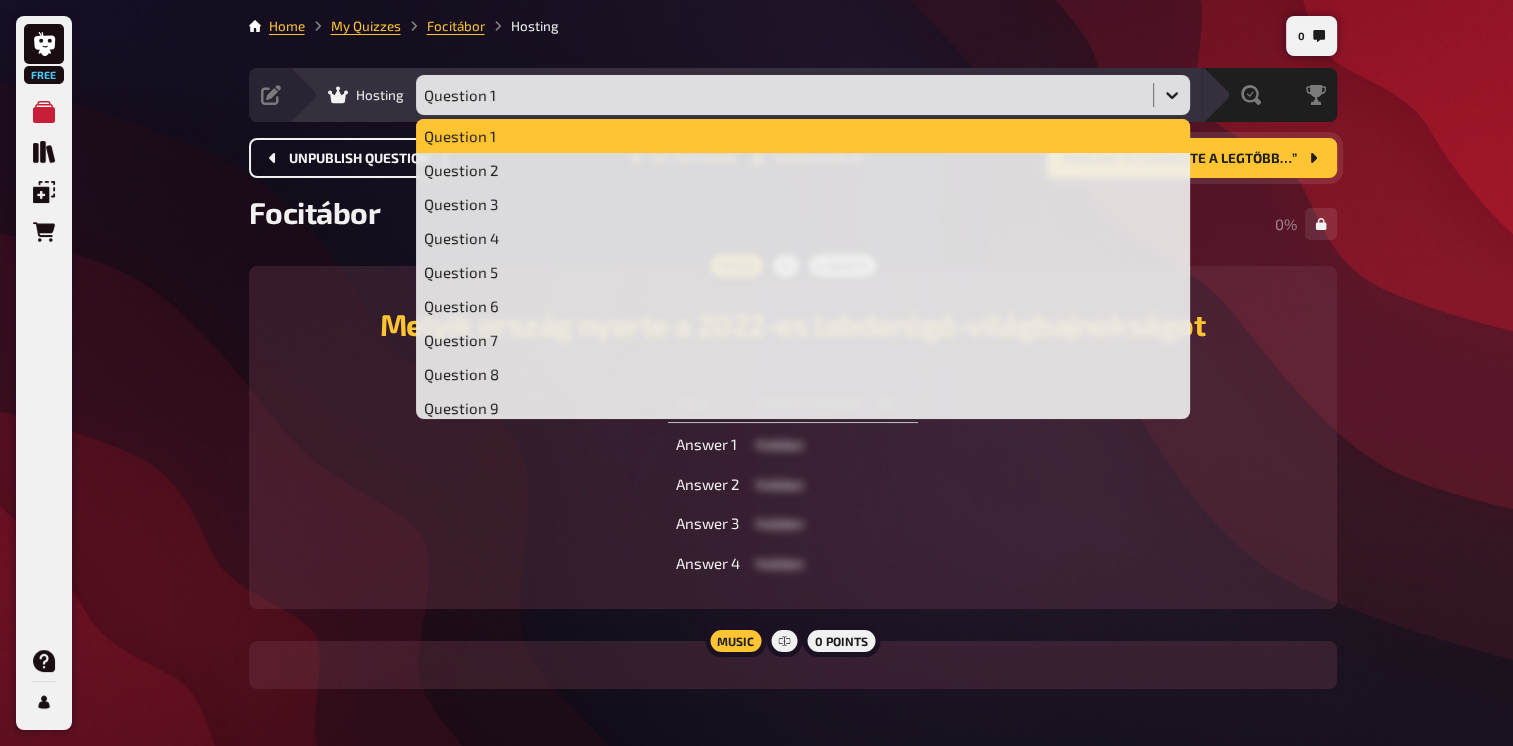 click on "Question   1" at bounding box center (784, 95) 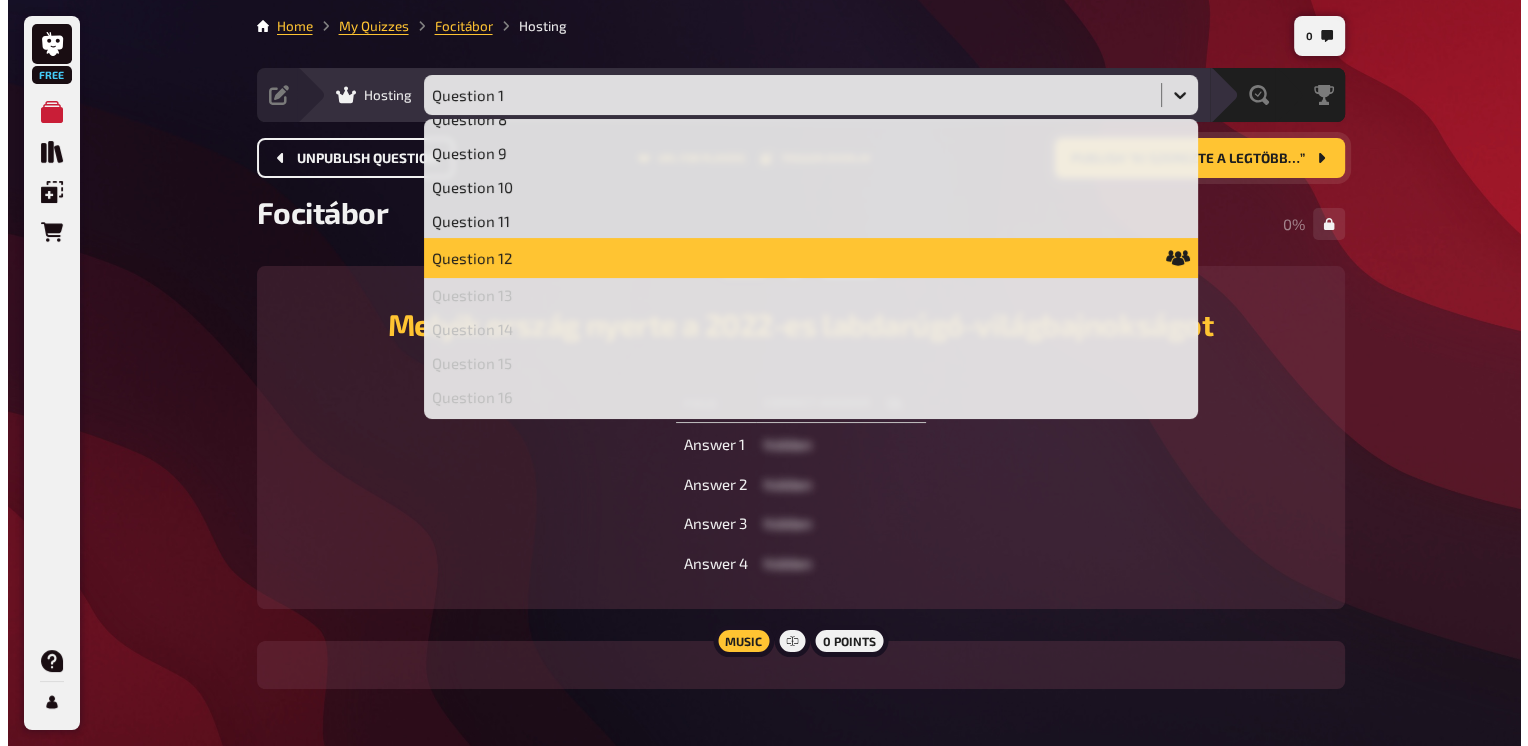 scroll, scrollTop: 300, scrollLeft: 0, axis: vertical 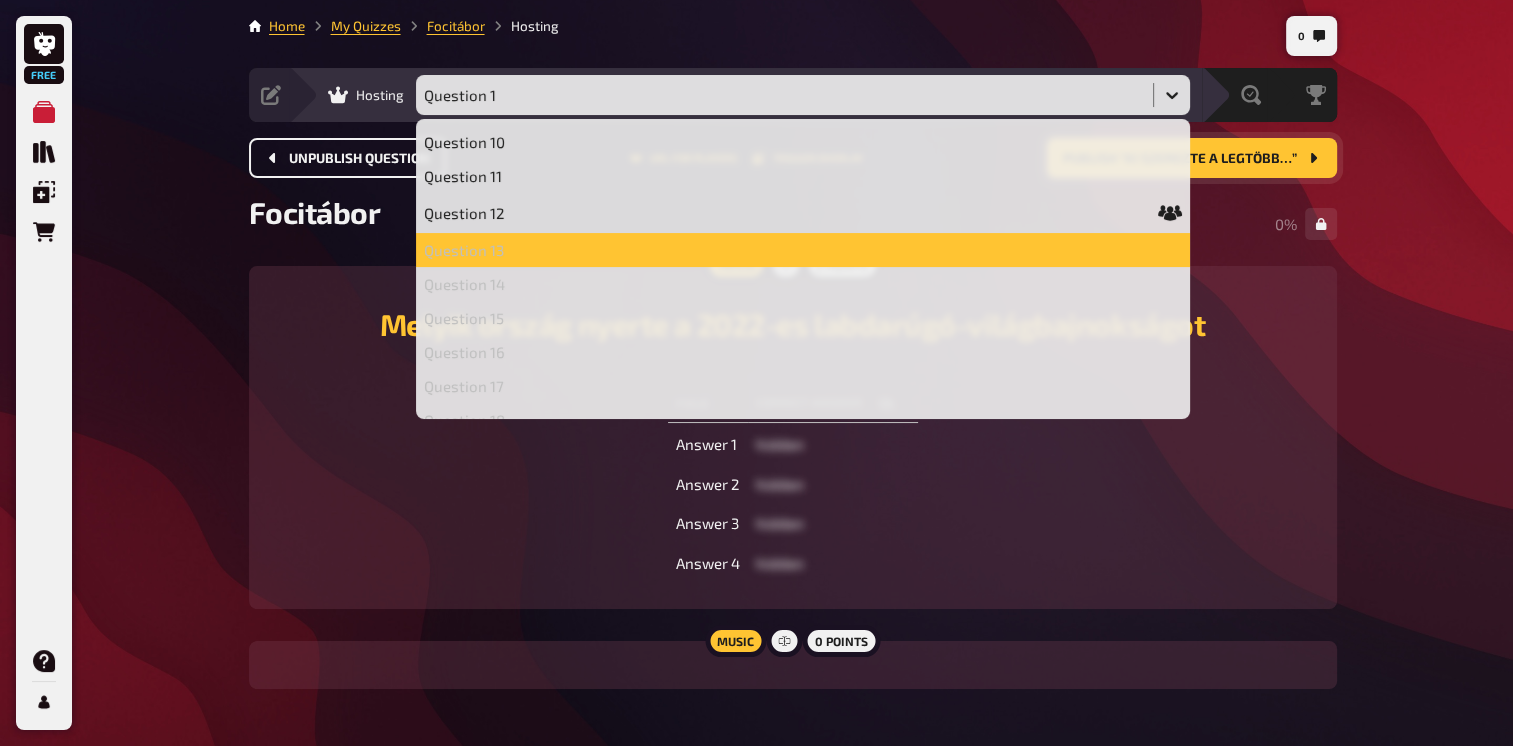 click on "Question   13" at bounding box center (803, 250) 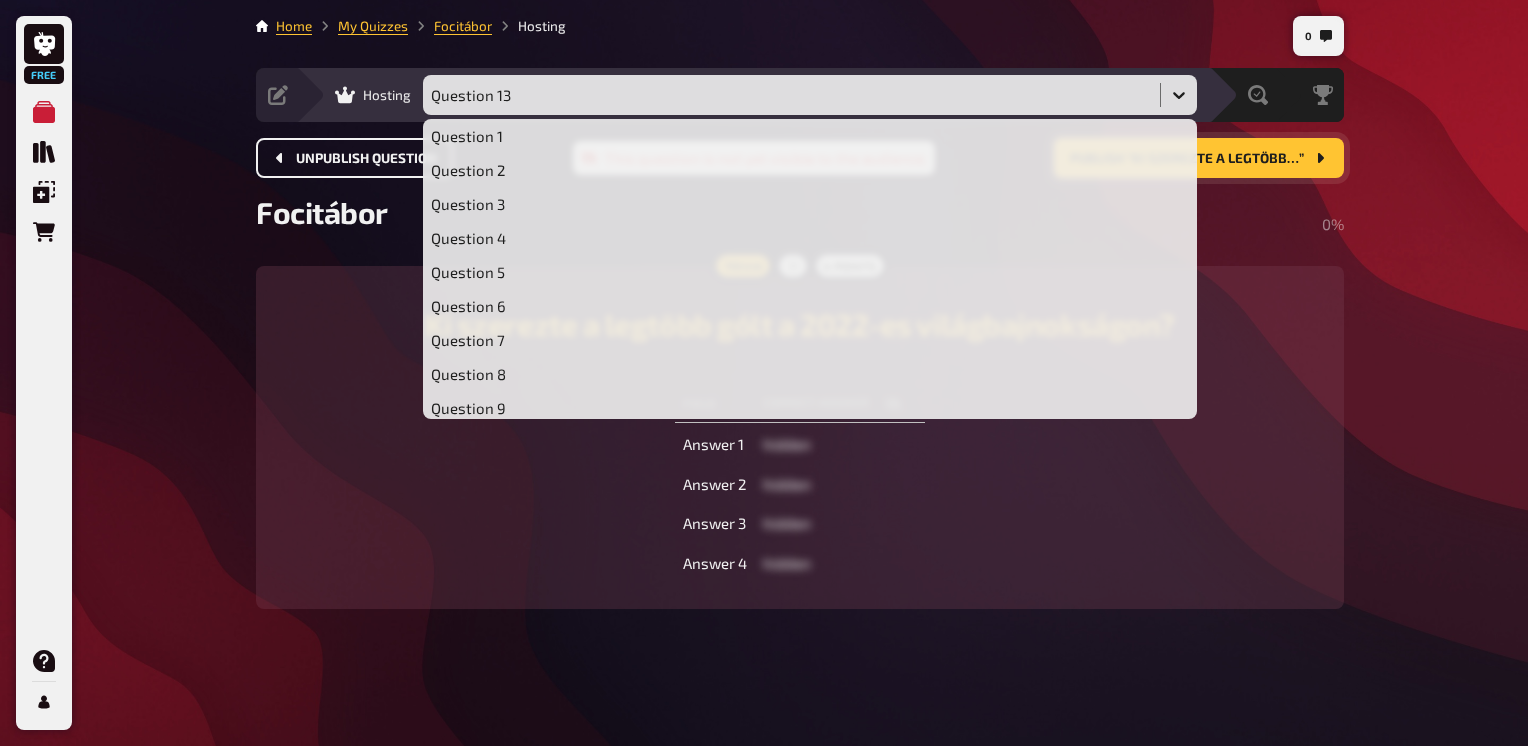 click on "Question   13" at bounding box center (791, 95) 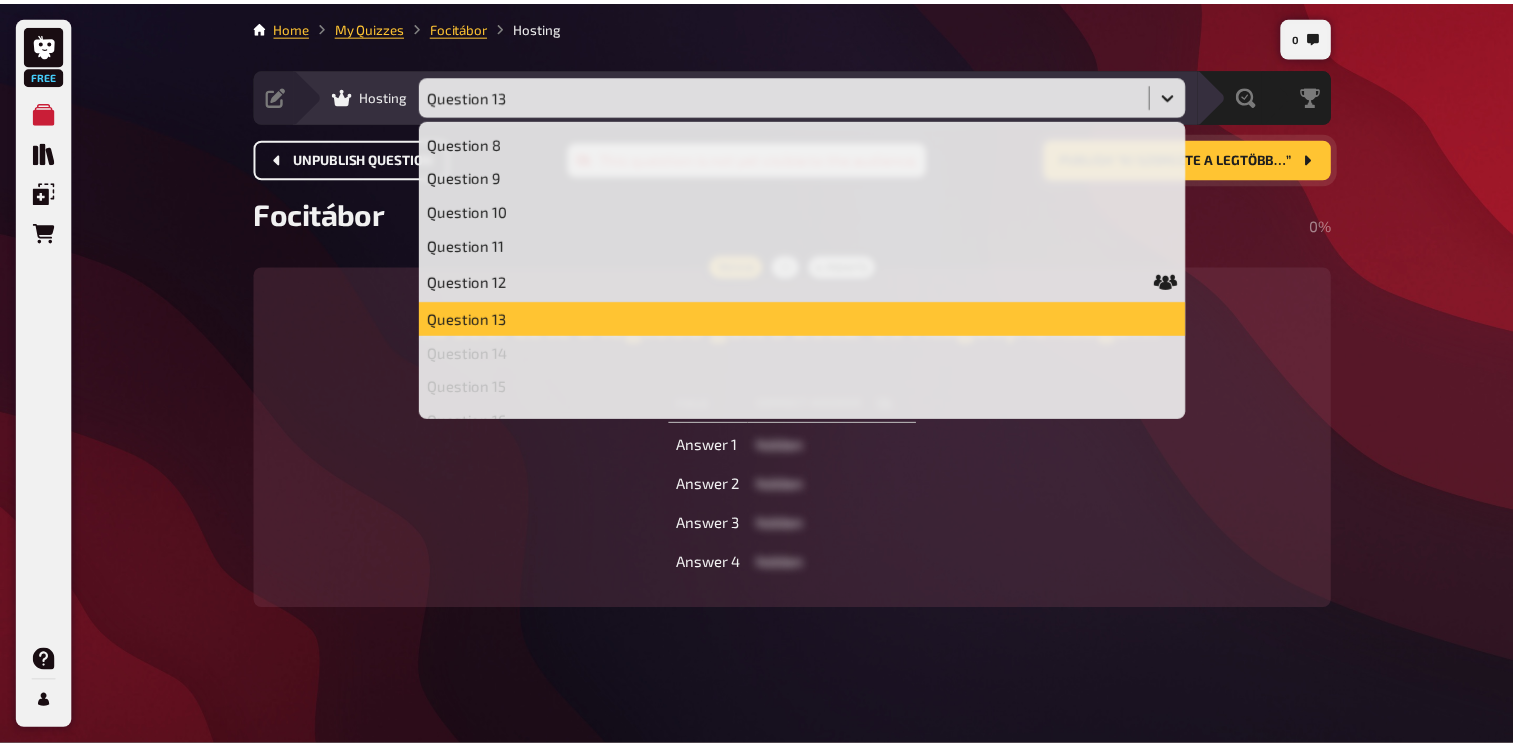 scroll, scrollTop: 363, scrollLeft: 0, axis: vertical 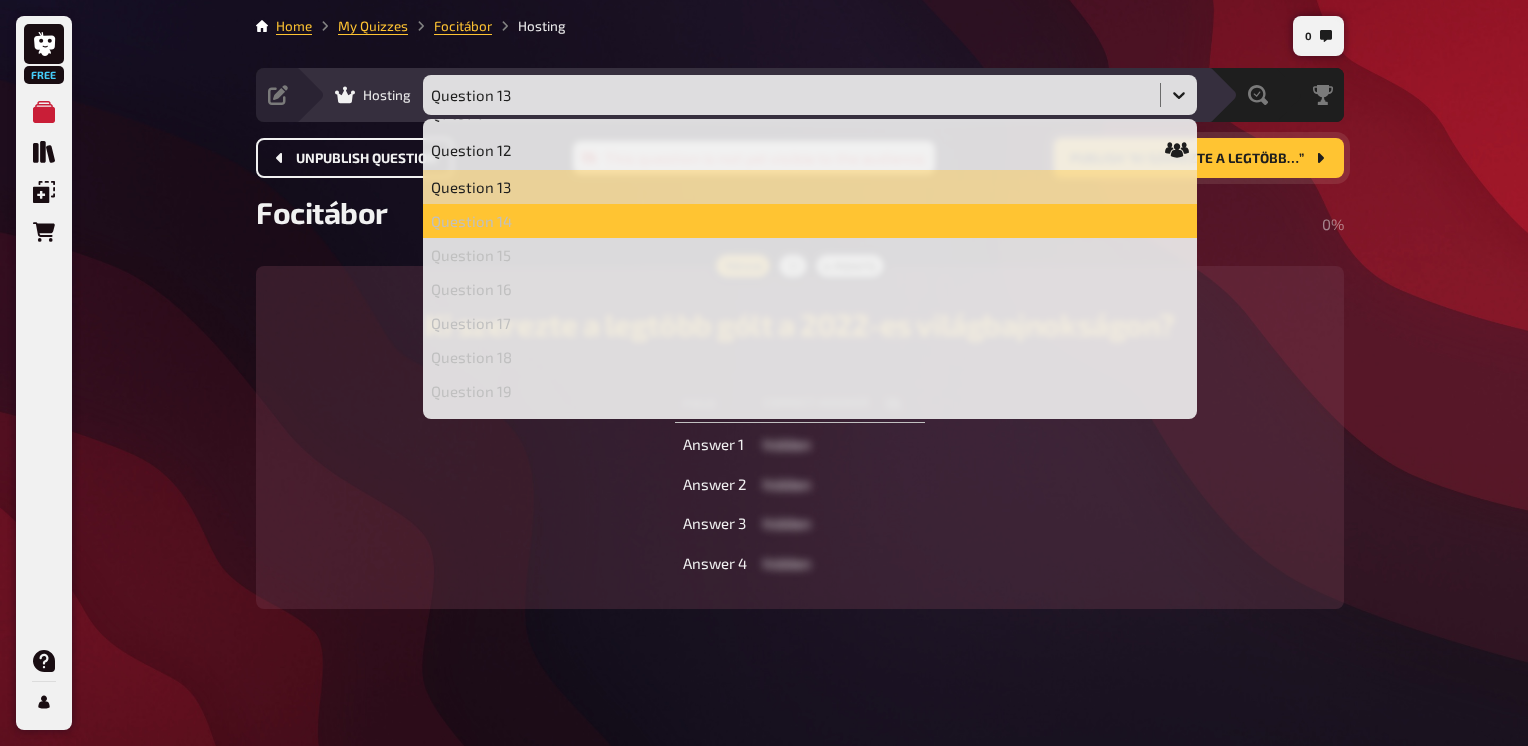 click on "Question   14" at bounding box center (810, 221) 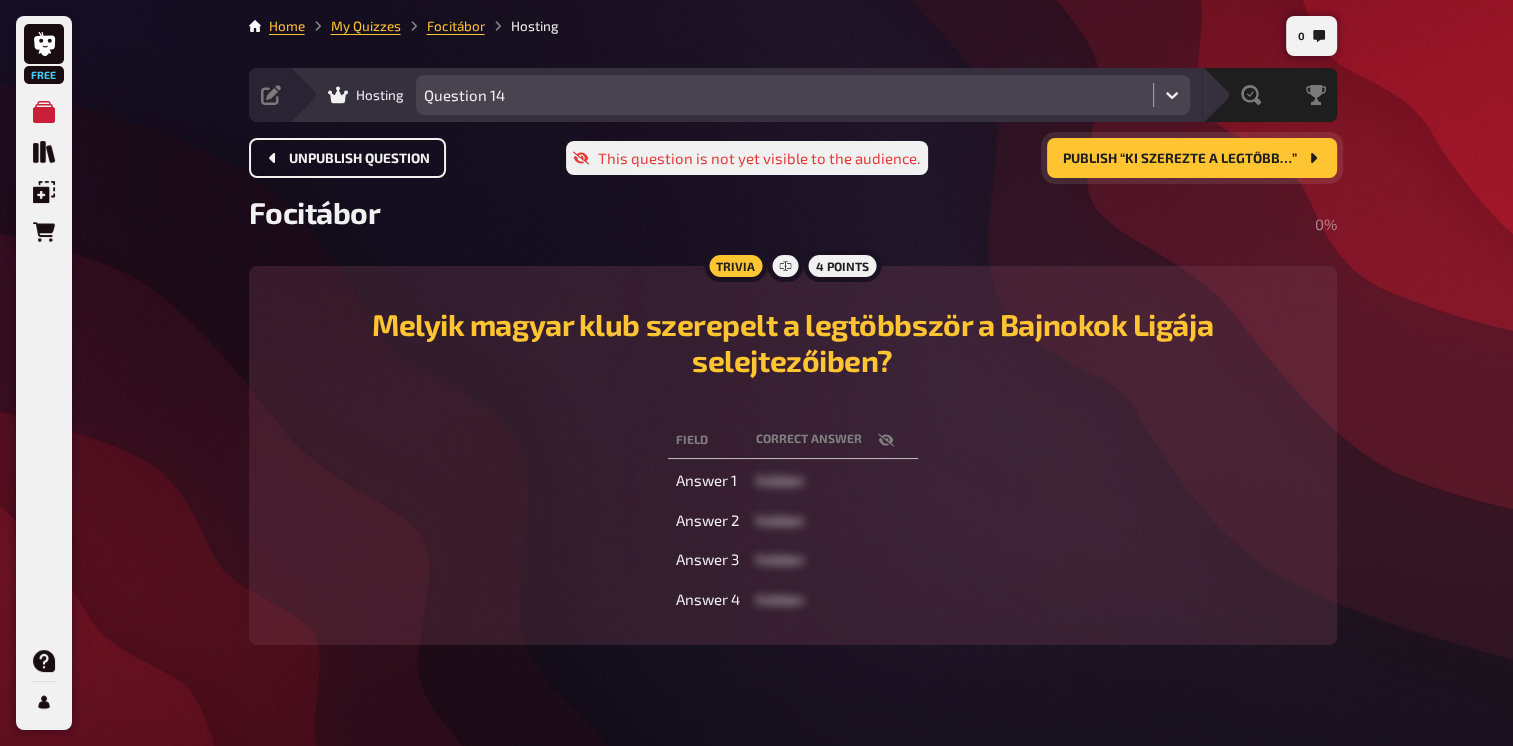 click on "Question   14" at bounding box center (784, 95) 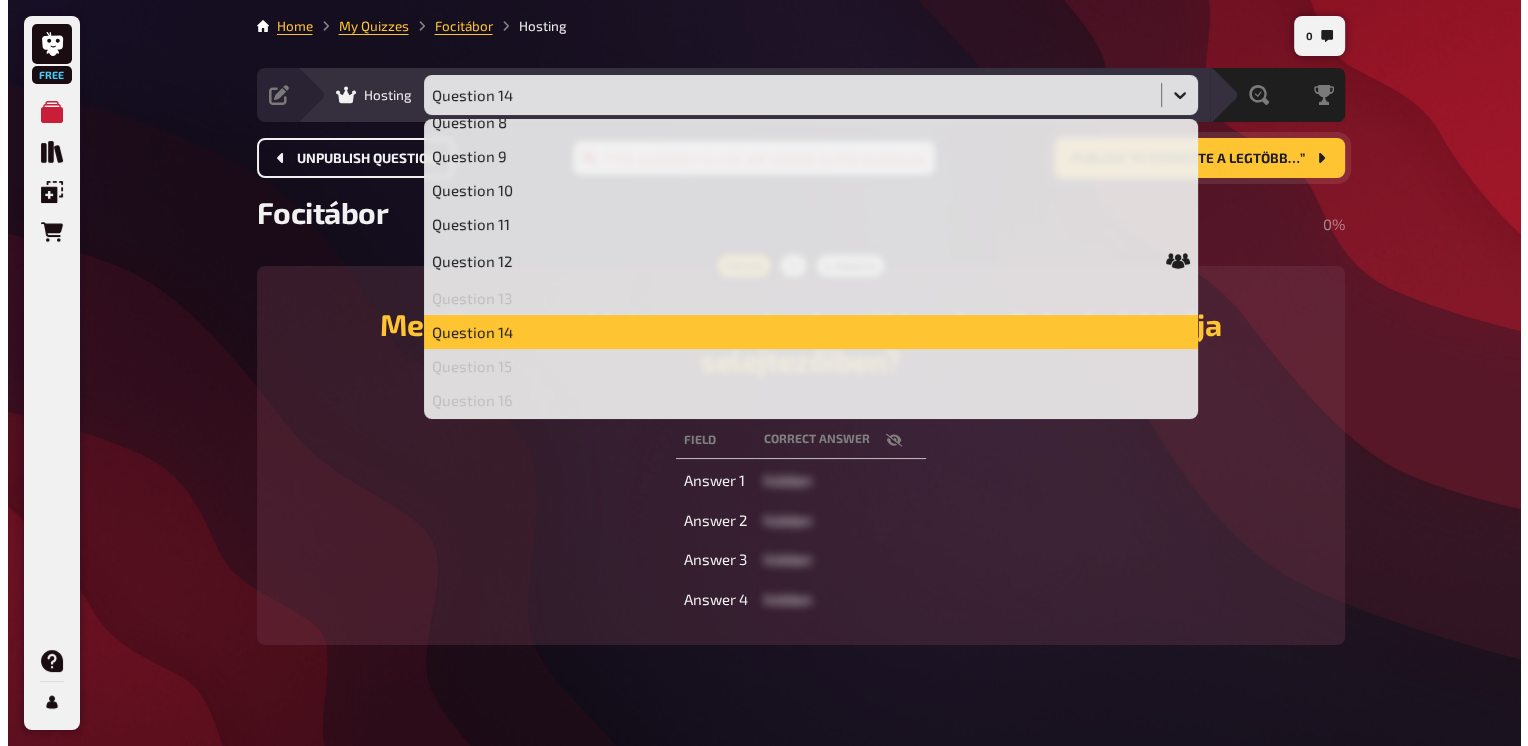 scroll, scrollTop: 298, scrollLeft: 0, axis: vertical 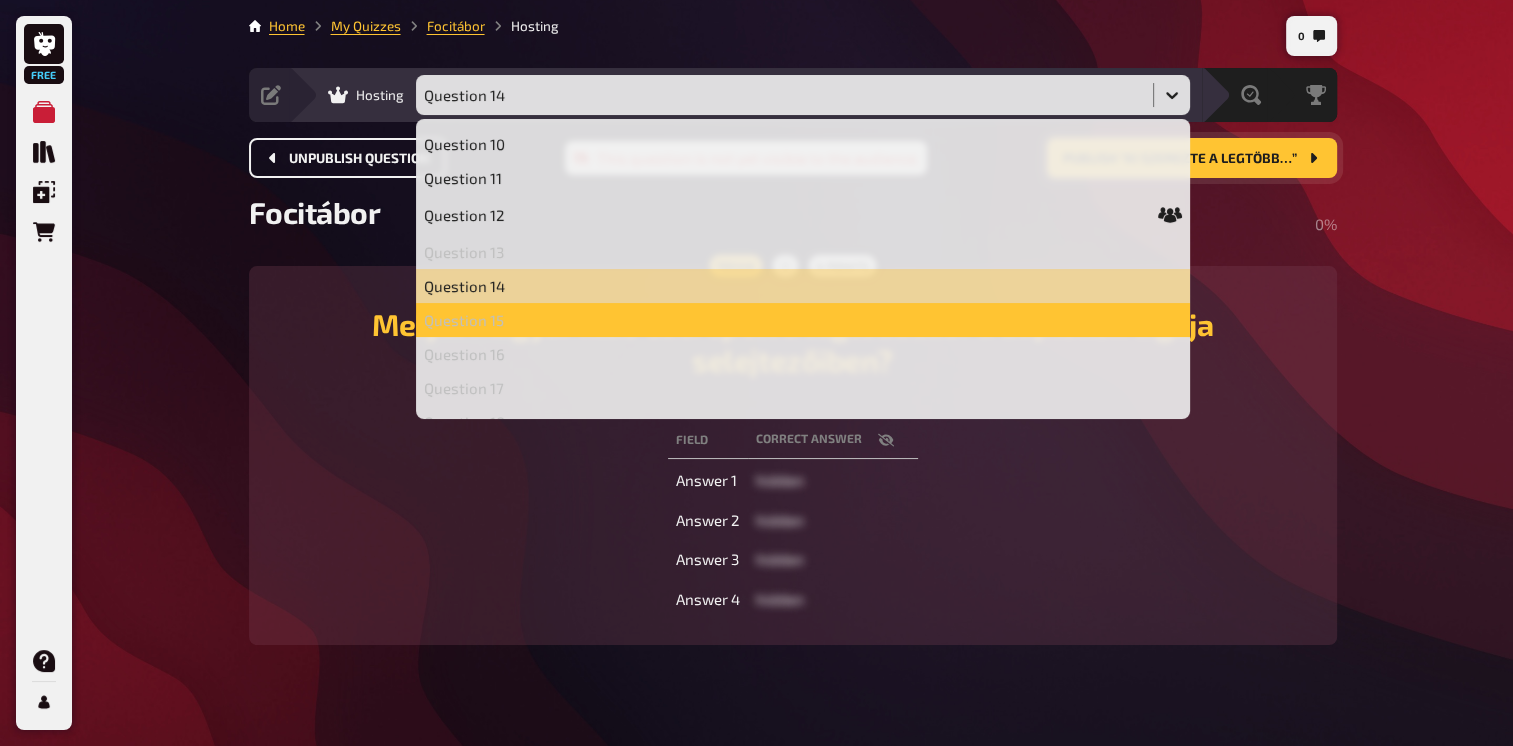click on "Question   15" at bounding box center (803, 320) 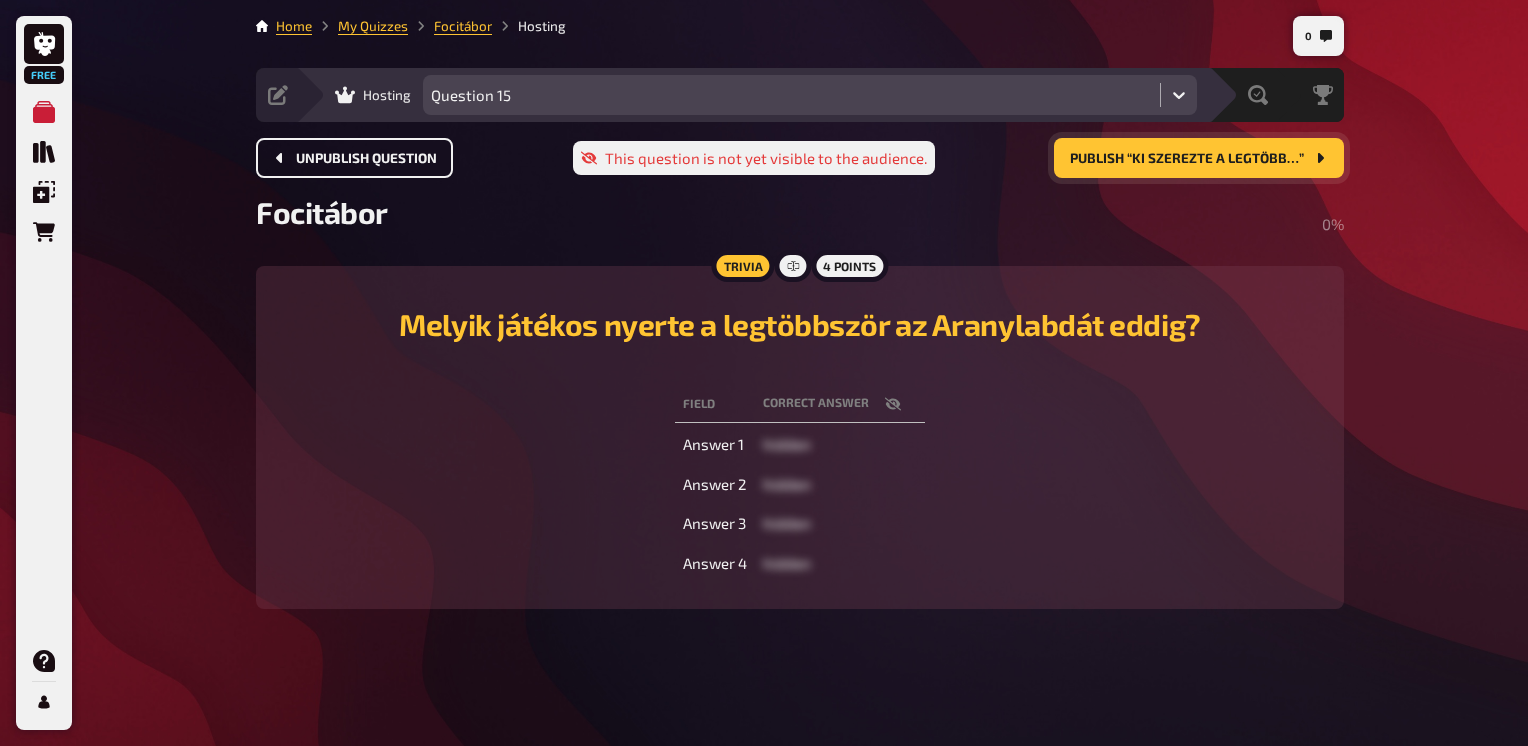 click on "Question   15" at bounding box center (791, 95) 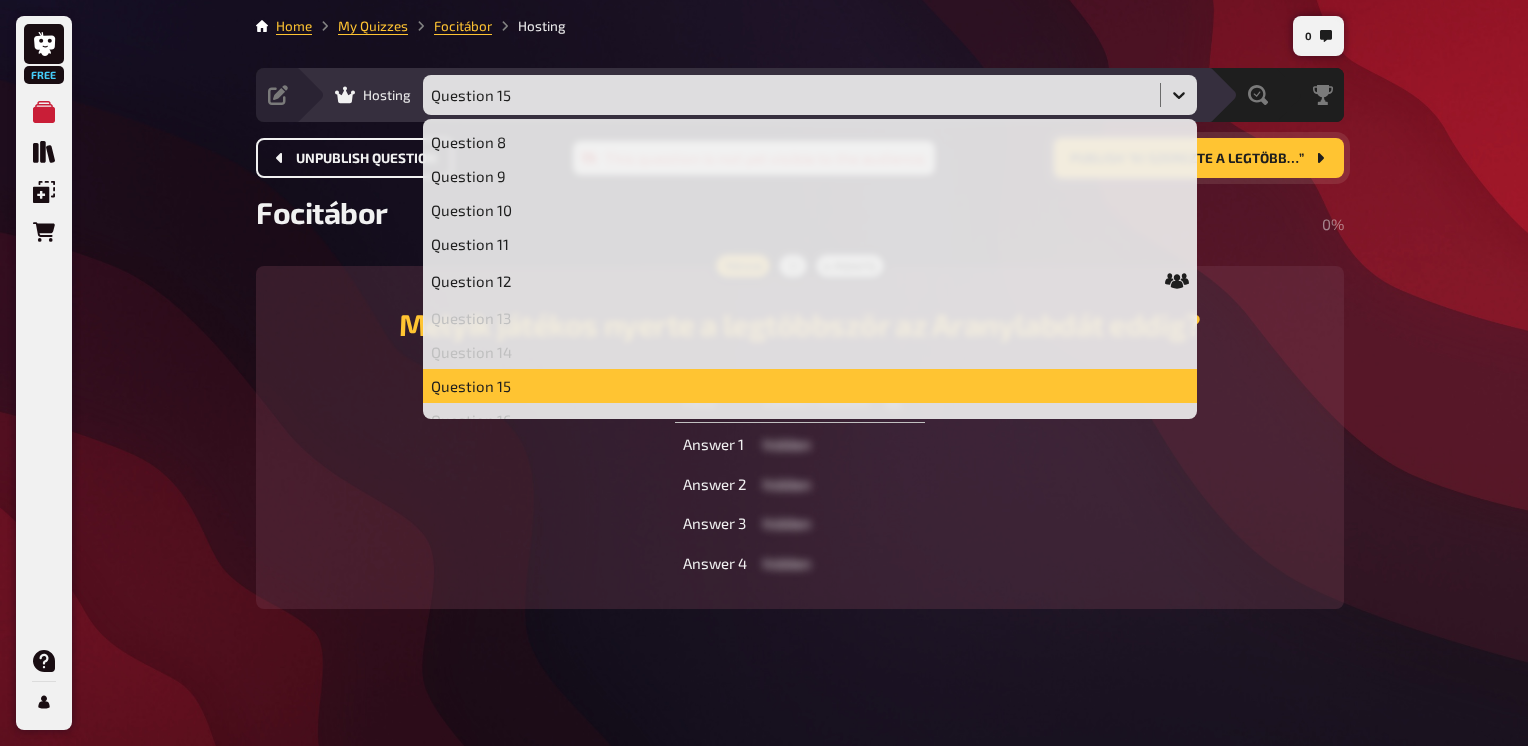 scroll, scrollTop: 332, scrollLeft: 0, axis: vertical 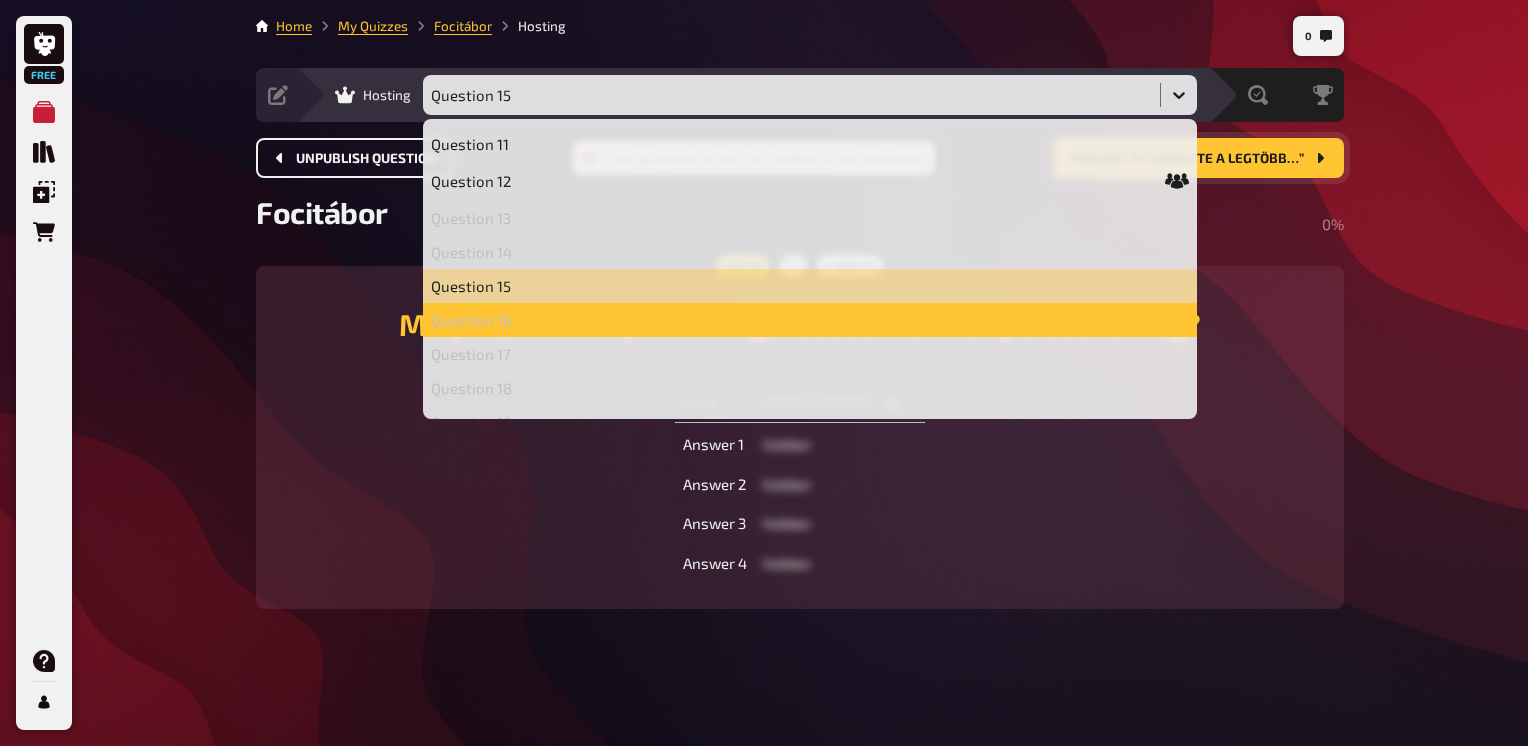 click on "Question   16" at bounding box center (810, 320) 